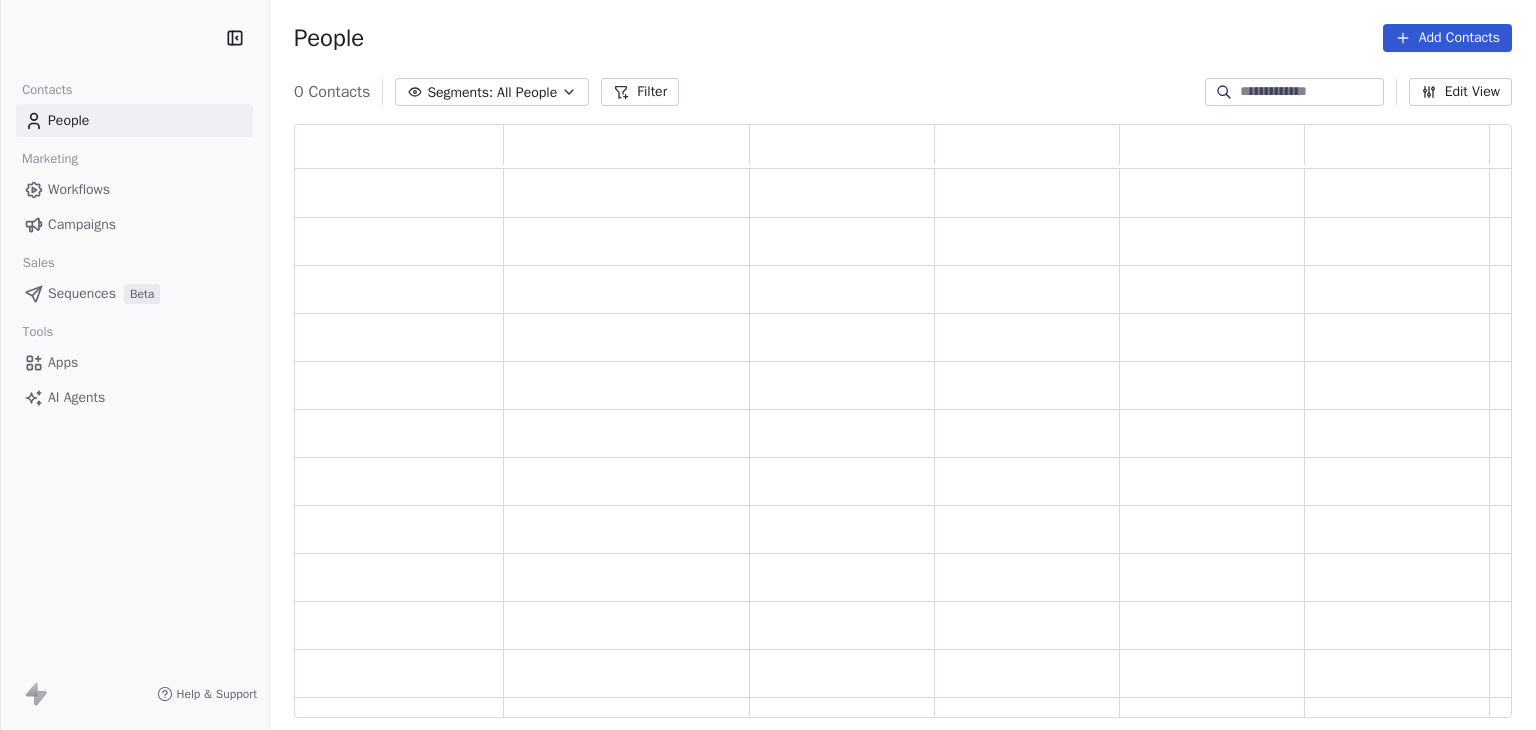 scroll, scrollTop: 0, scrollLeft: 0, axis: both 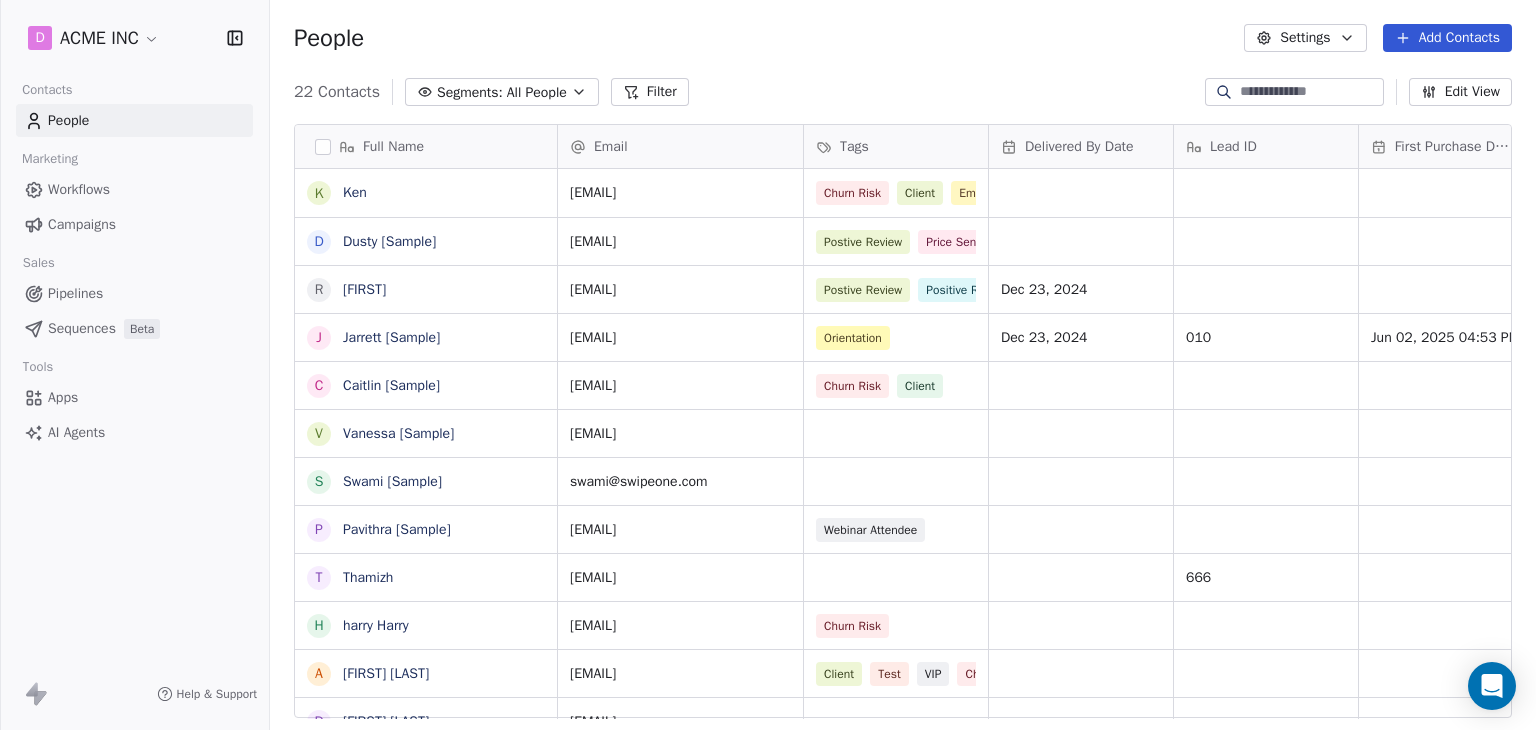 click on "Workflows" at bounding box center (79, 189) 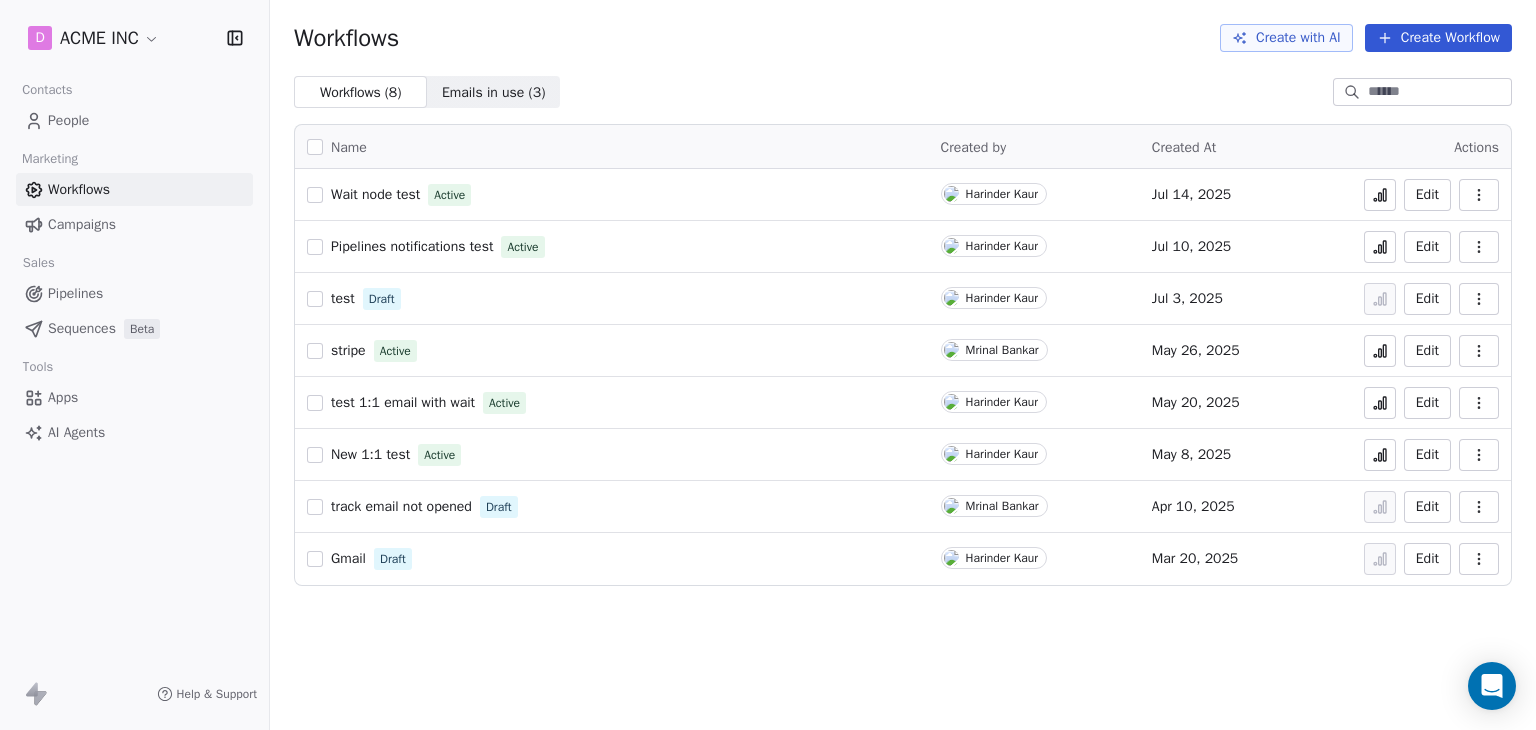 click on "Sequences Beta" at bounding box center [134, 328] 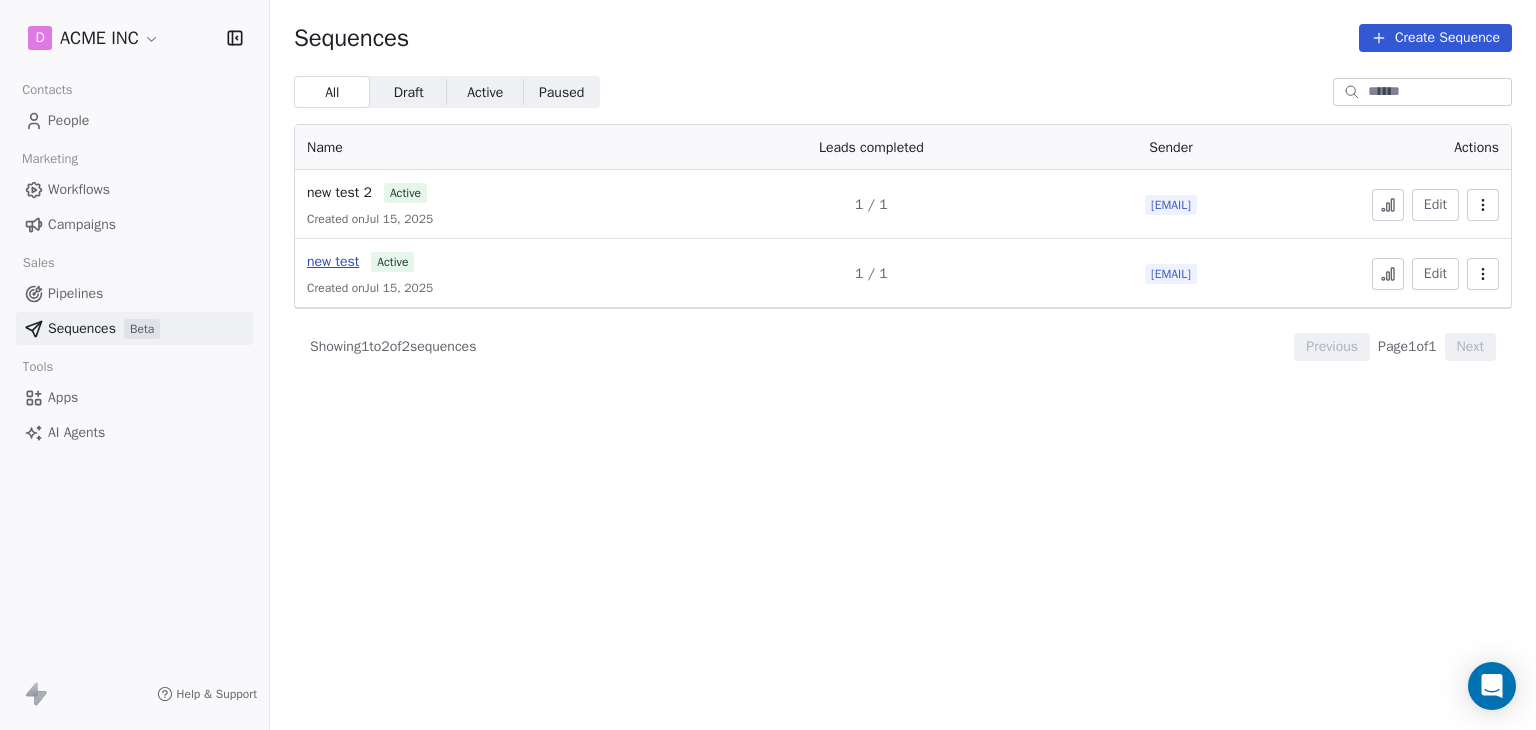 click on "new test" at bounding box center (333, 261) 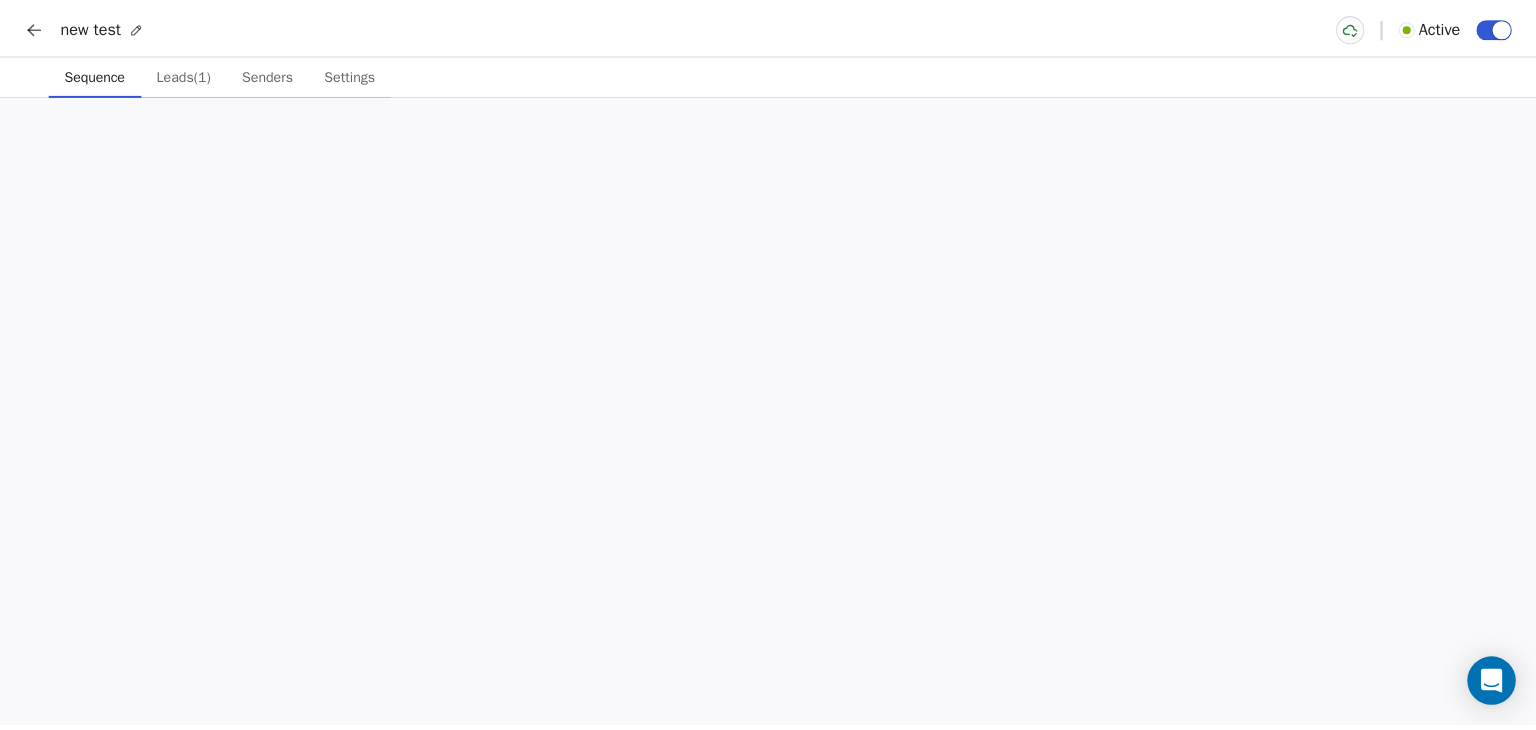 scroll, scrollTop: 0, scrollLeft: 0, axis: both 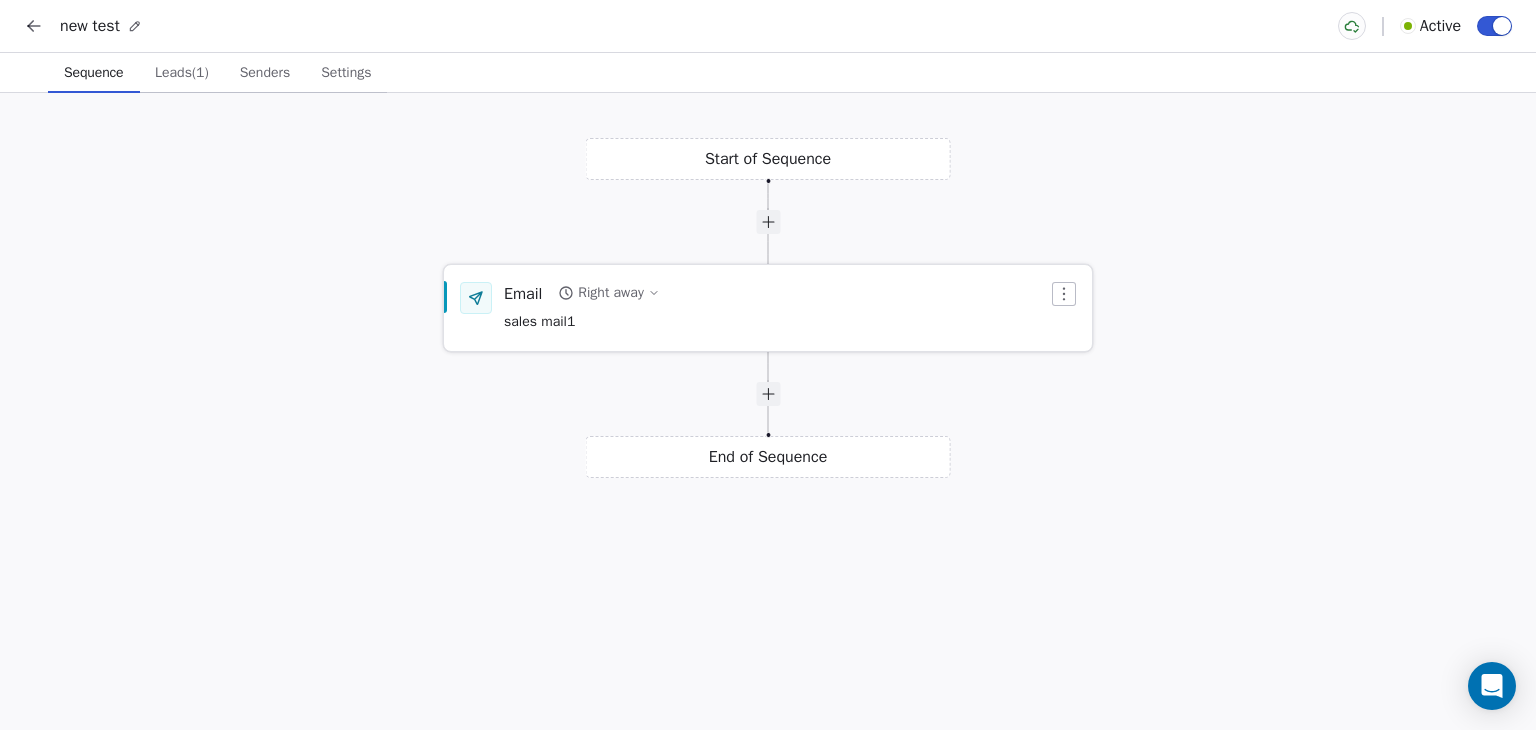 click on "Right away" at bounding box center (610, 293) 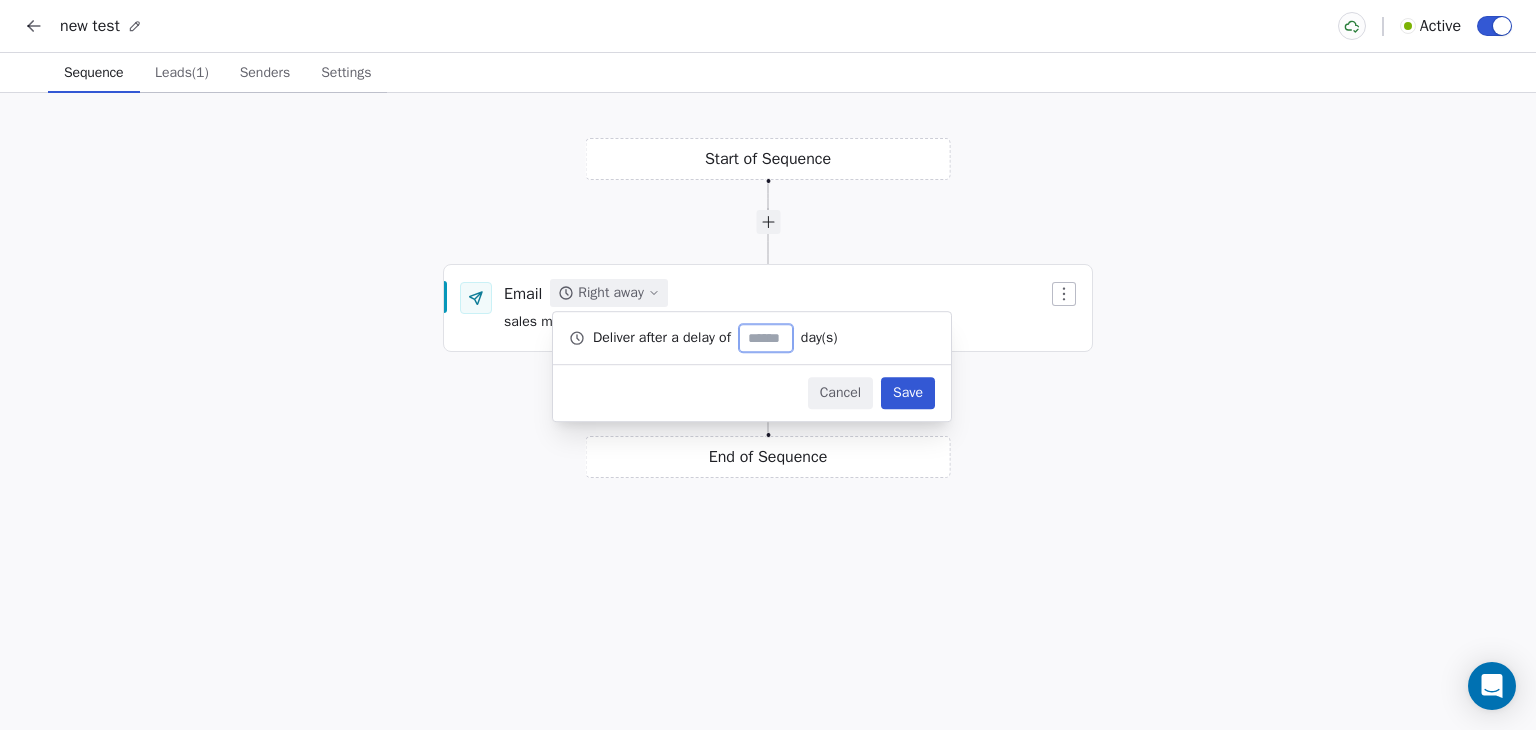click on "*" at bounding box center (766, 338) 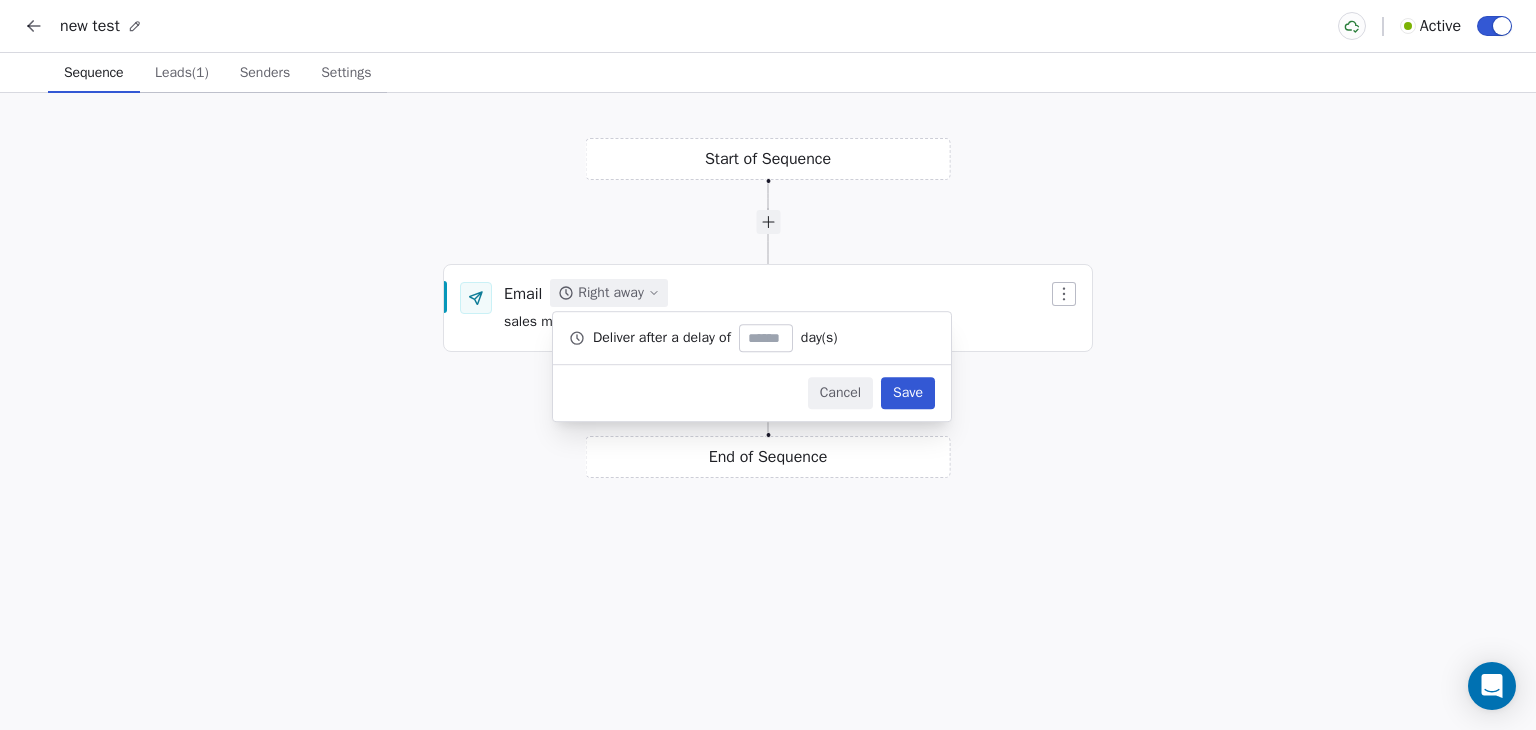 click on "Start of Sequence Email Right away sales mail1 End of Sequence" at bounding box center [768, 411] 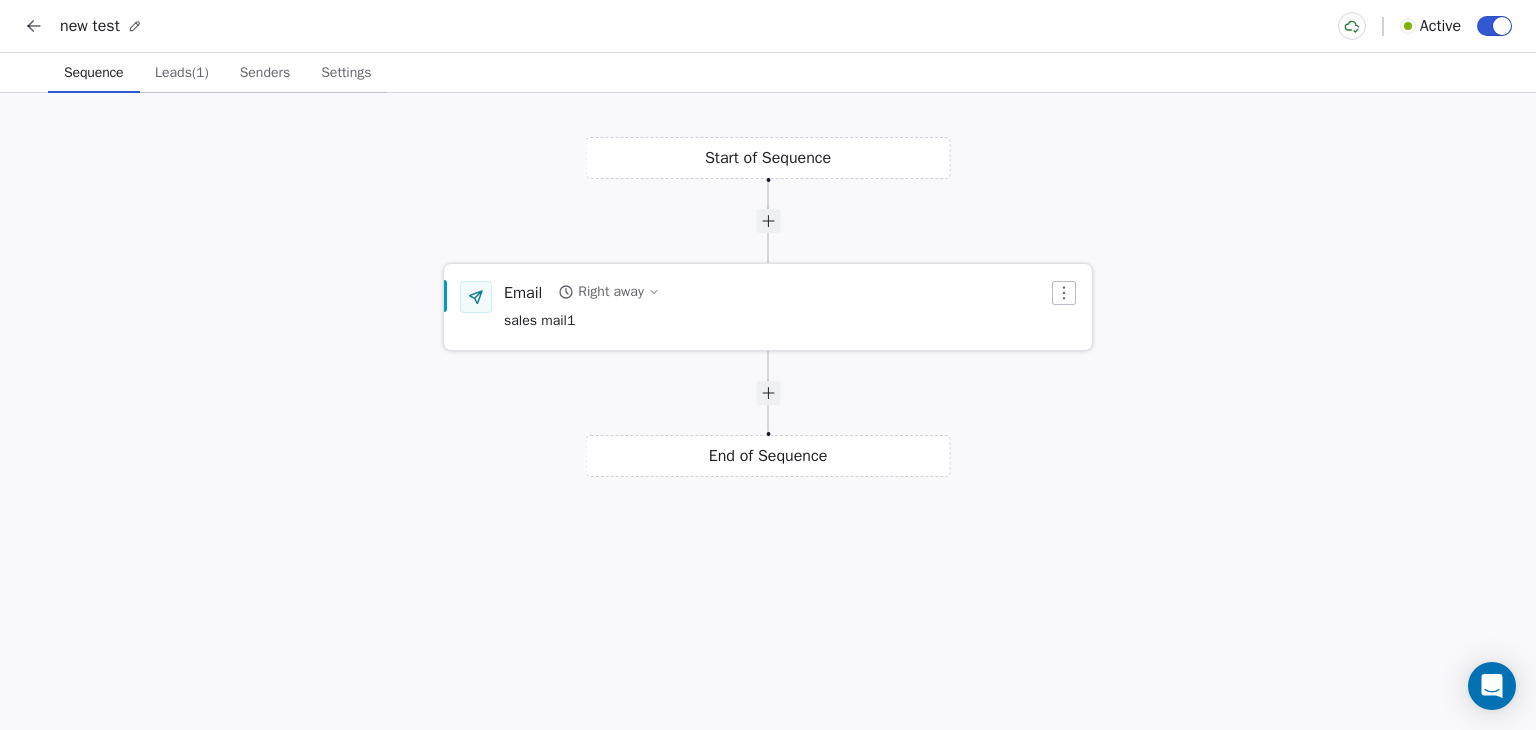 click 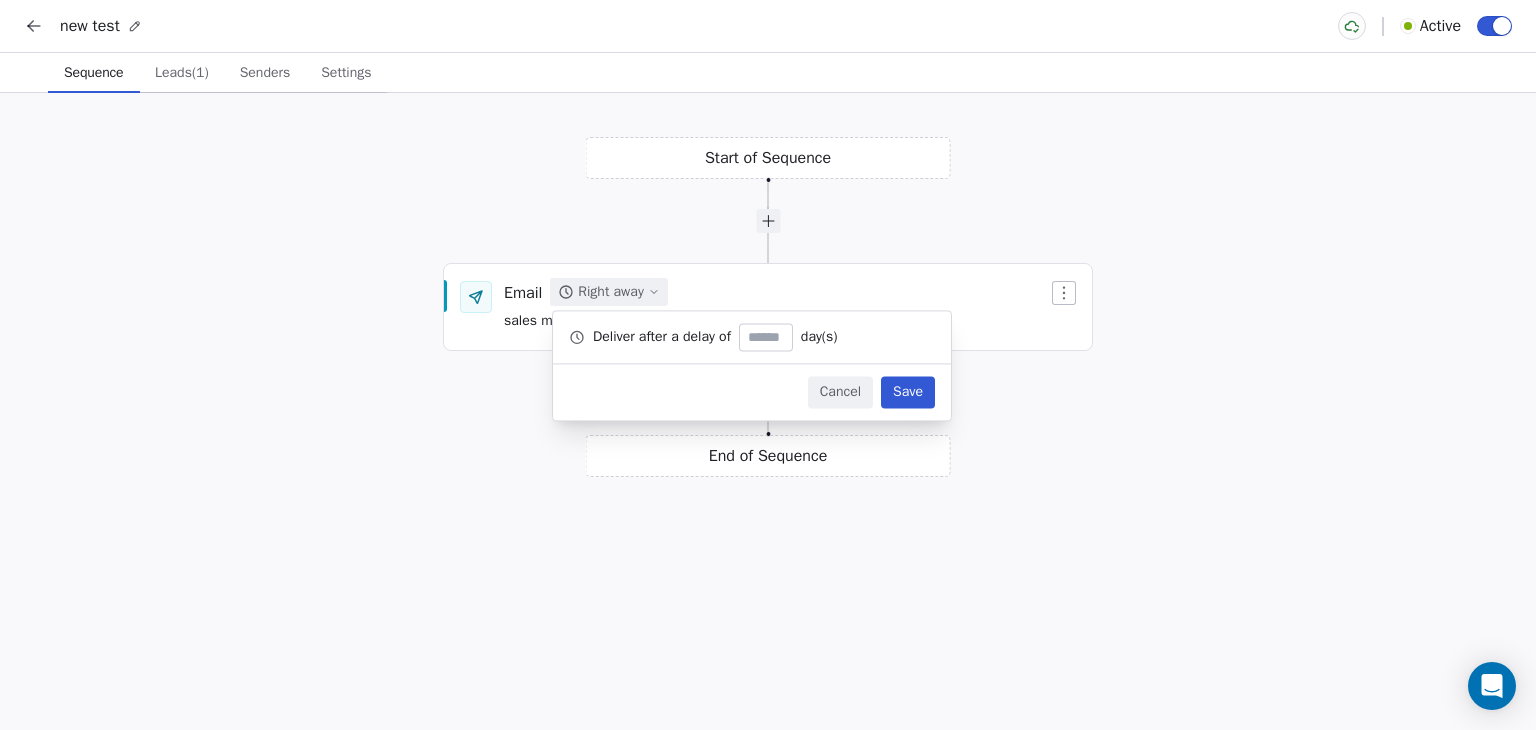 click 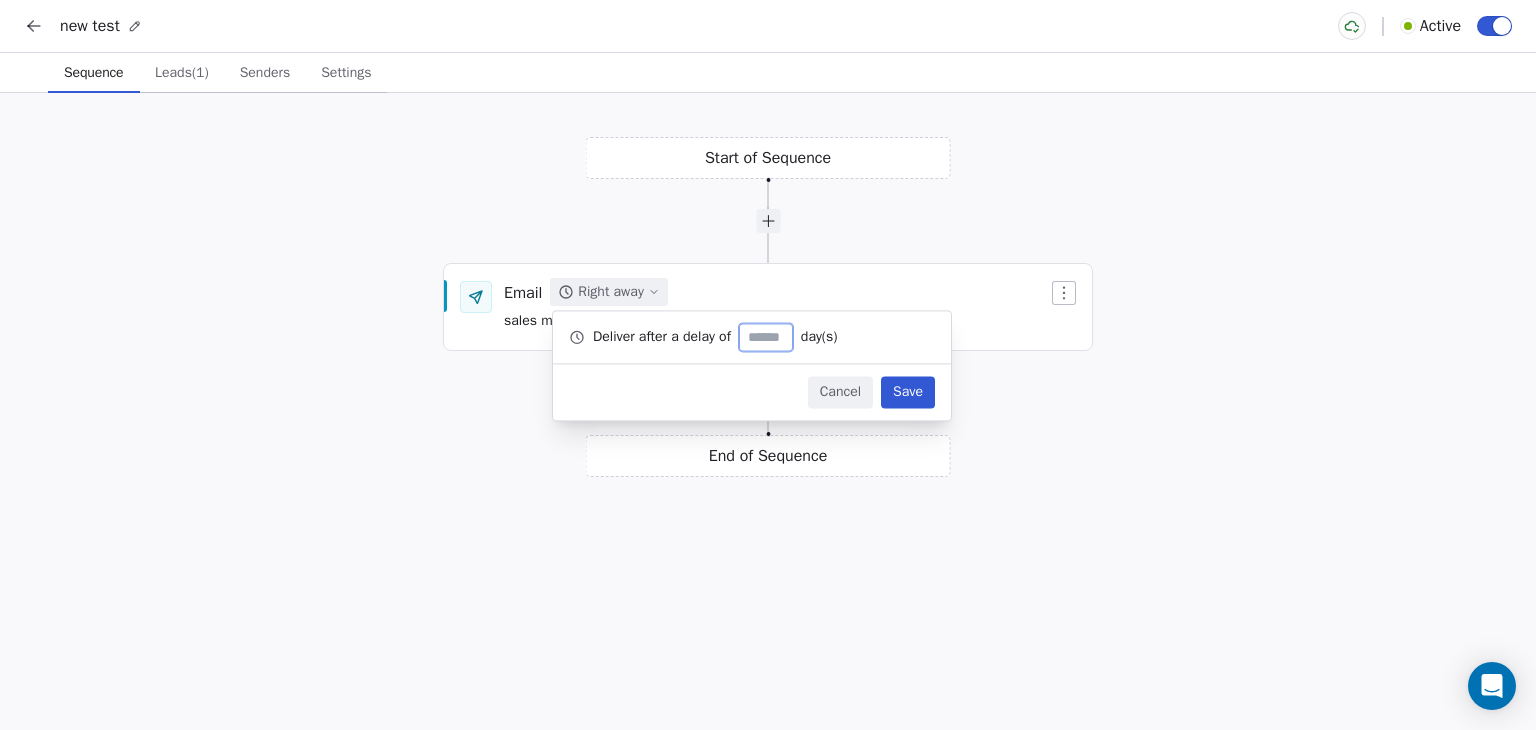 type on "*" 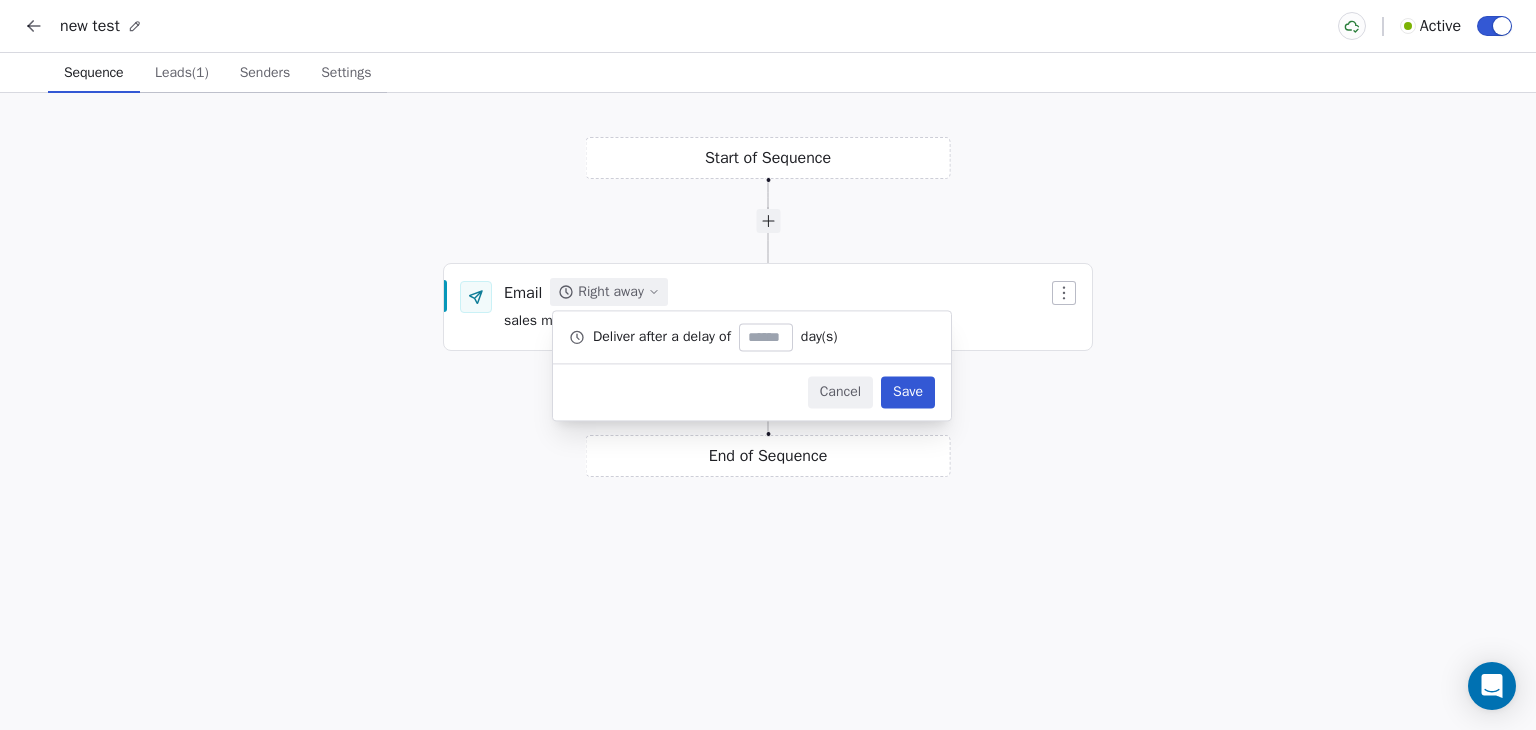 click on "Save" at bounding box center [908, 392] 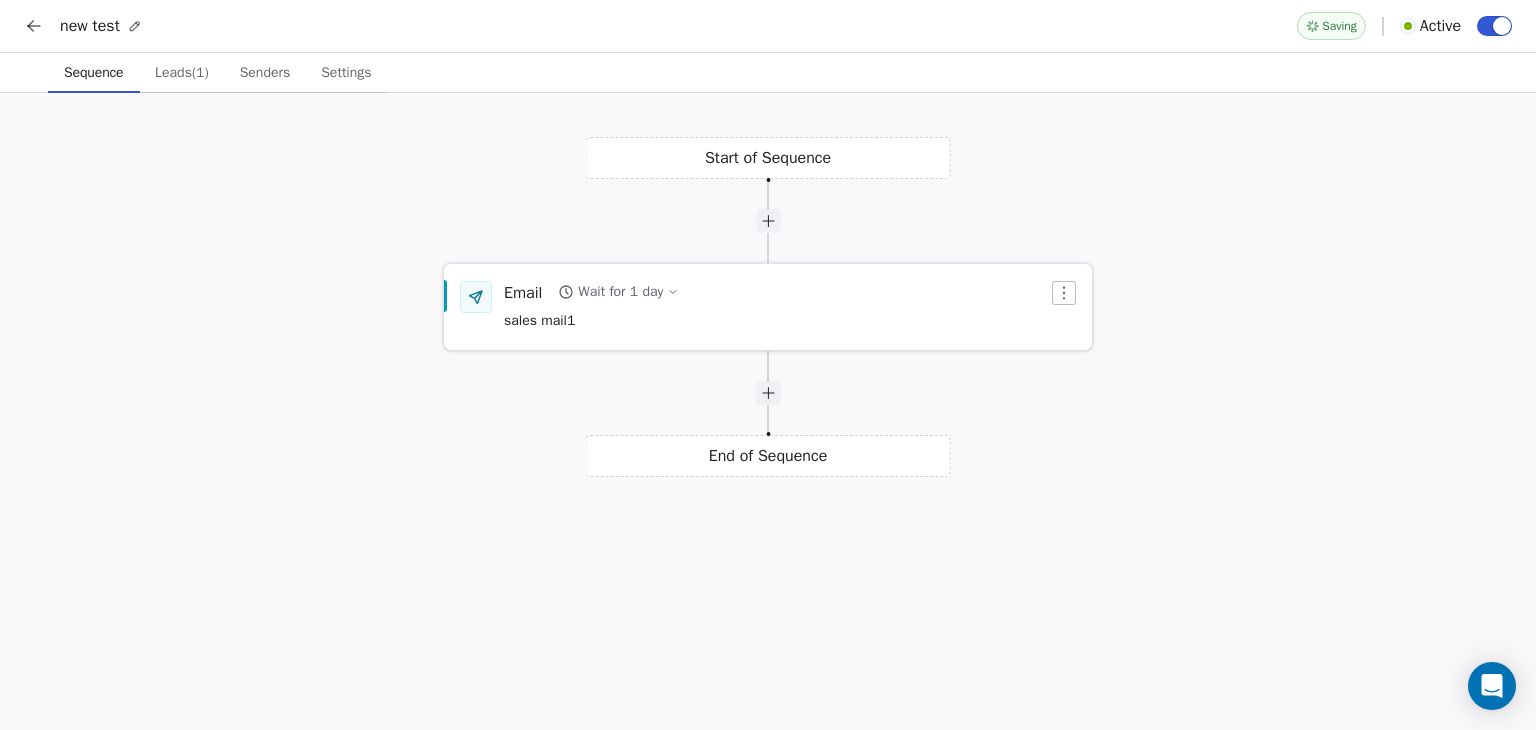 click at bounding box center (1064, 293) 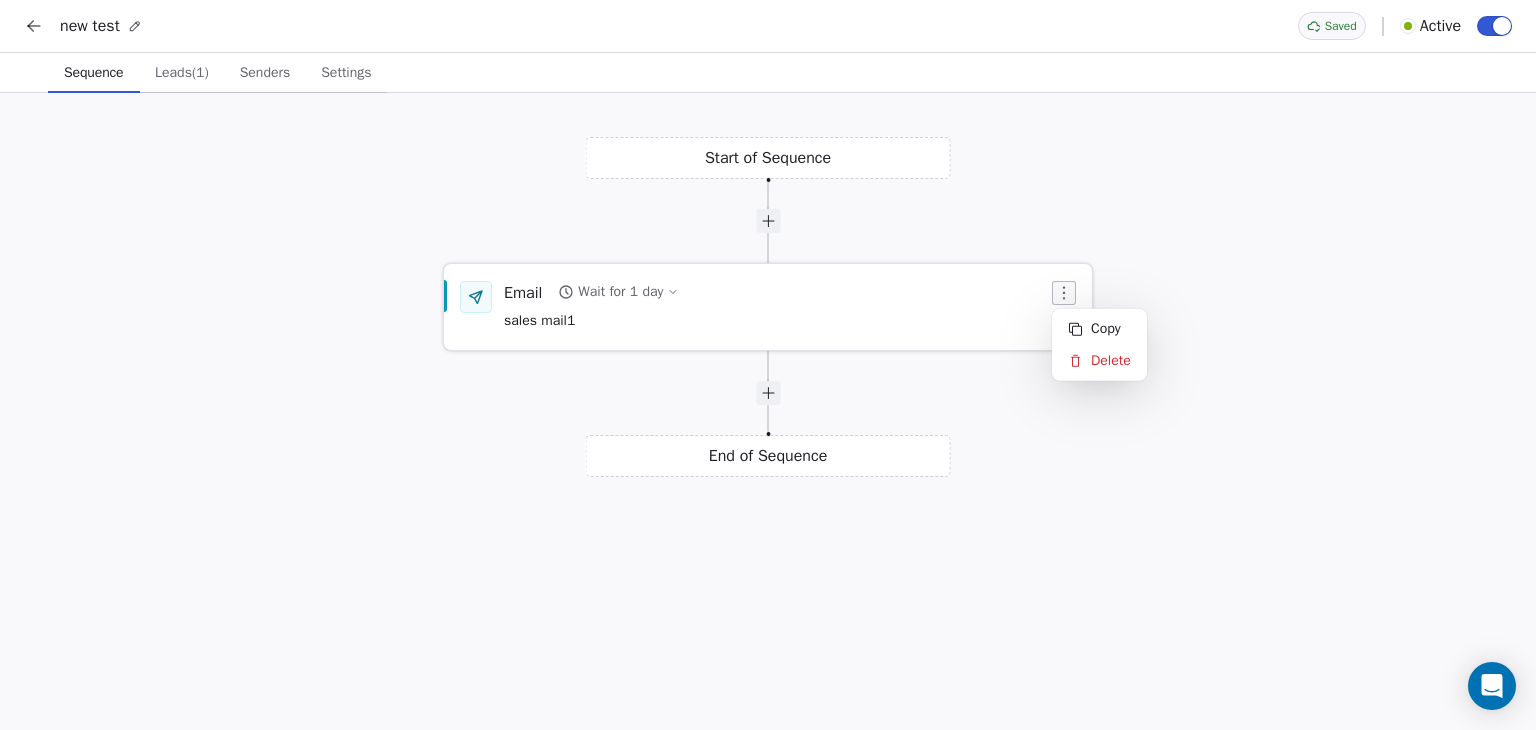 click on "Email Wait for 1 day sales mail1" at bounding box center [776, 307] 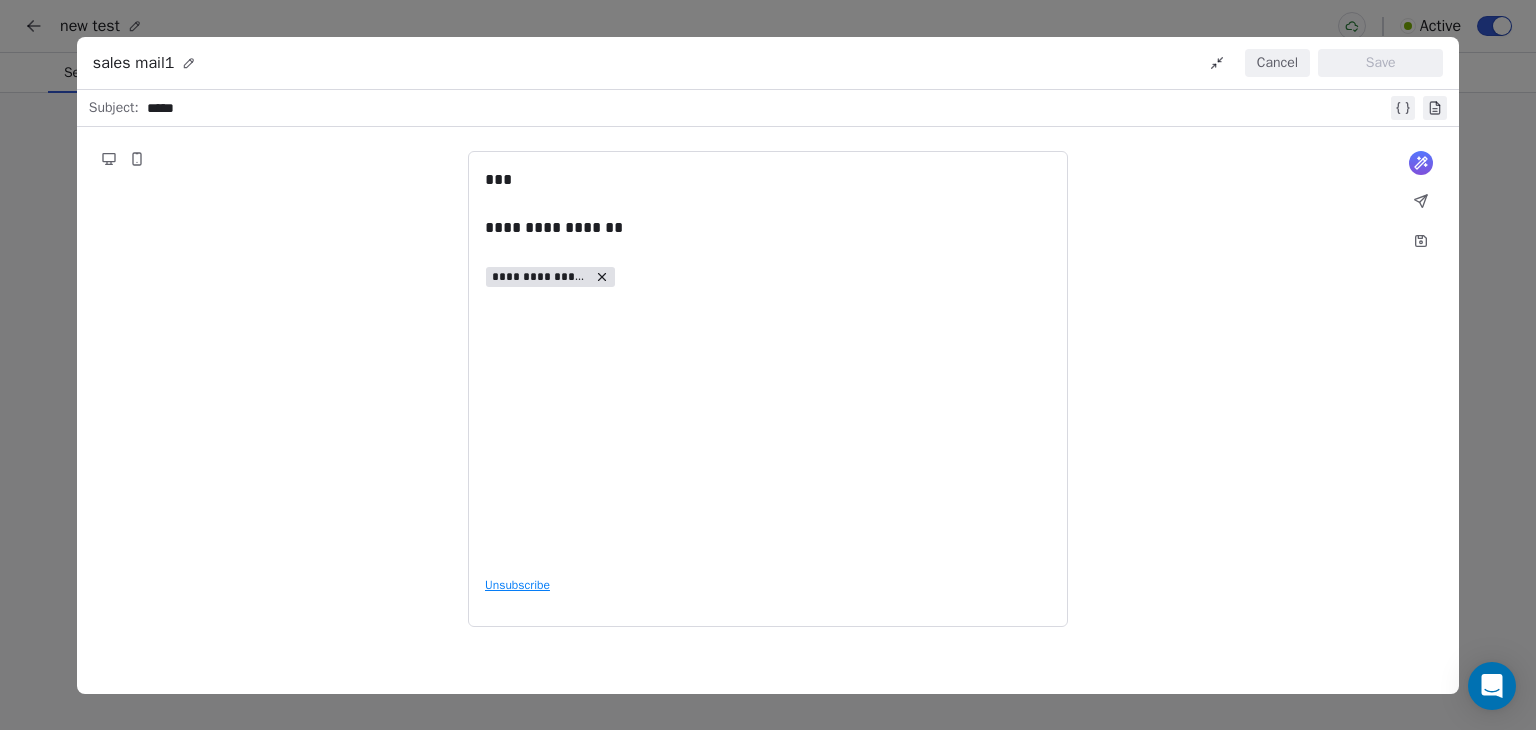 click on "Cancel" at bounding box center (1277, 63) 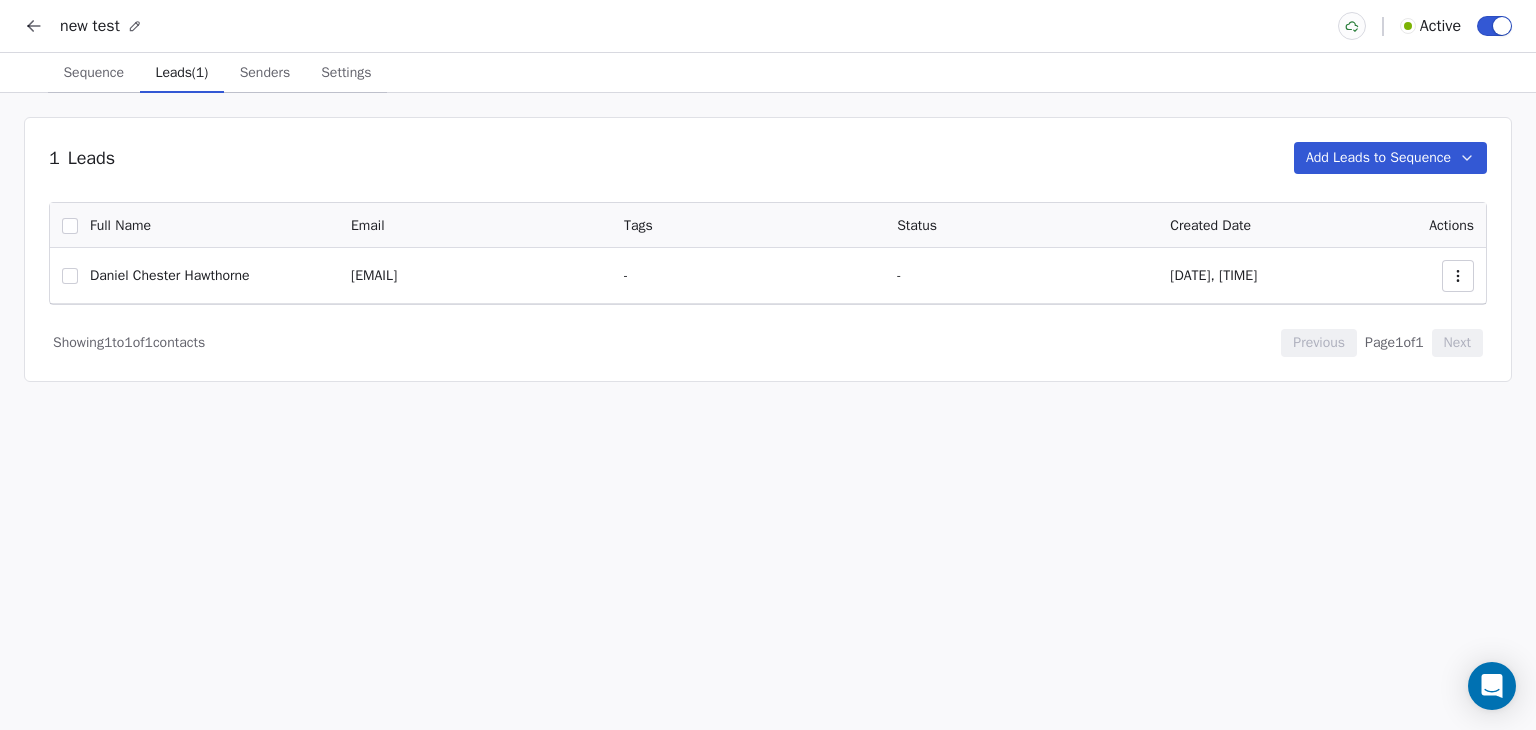 click on "Leads (1)" at bounding box center [182, 73] 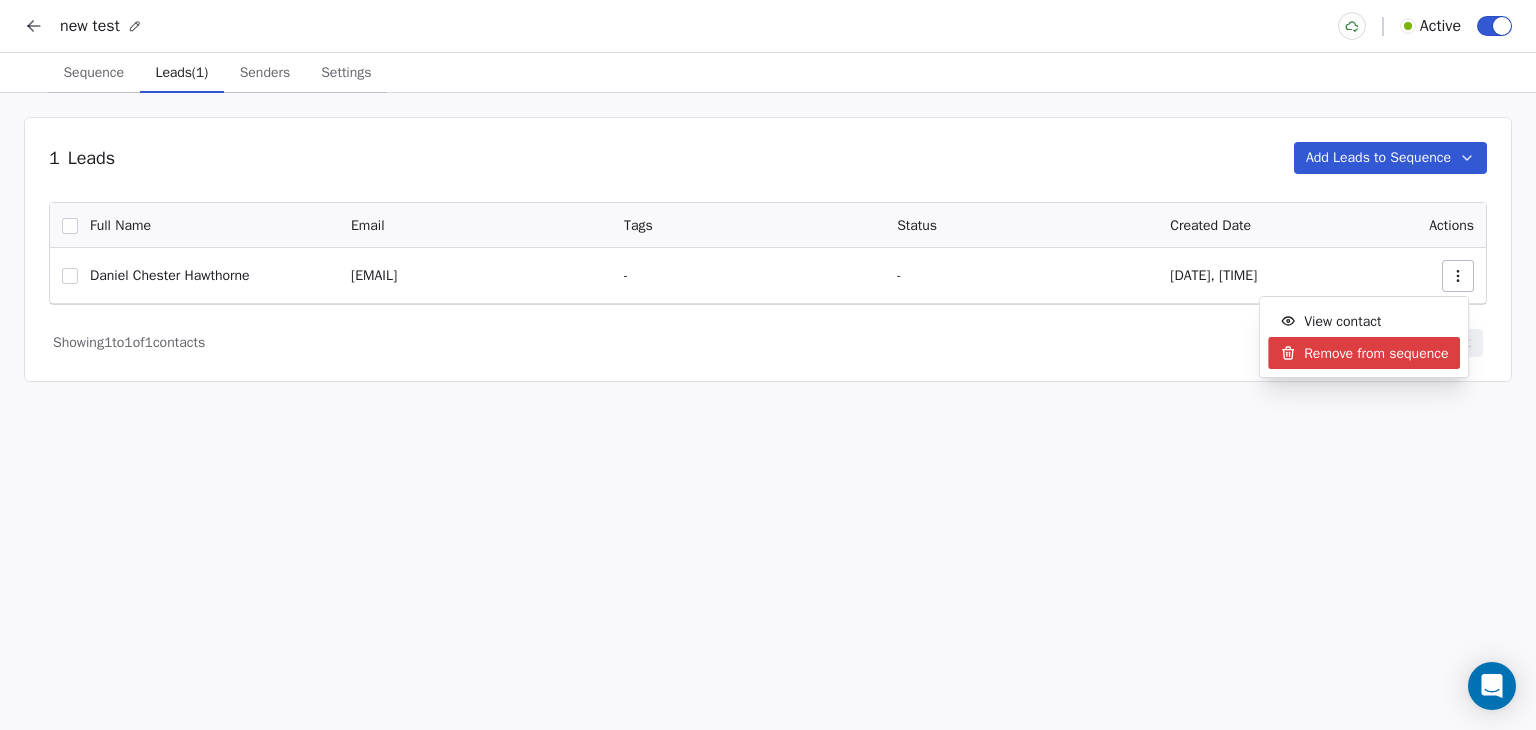 click on "Remove from sequence" at bounding box center (1376, 353) 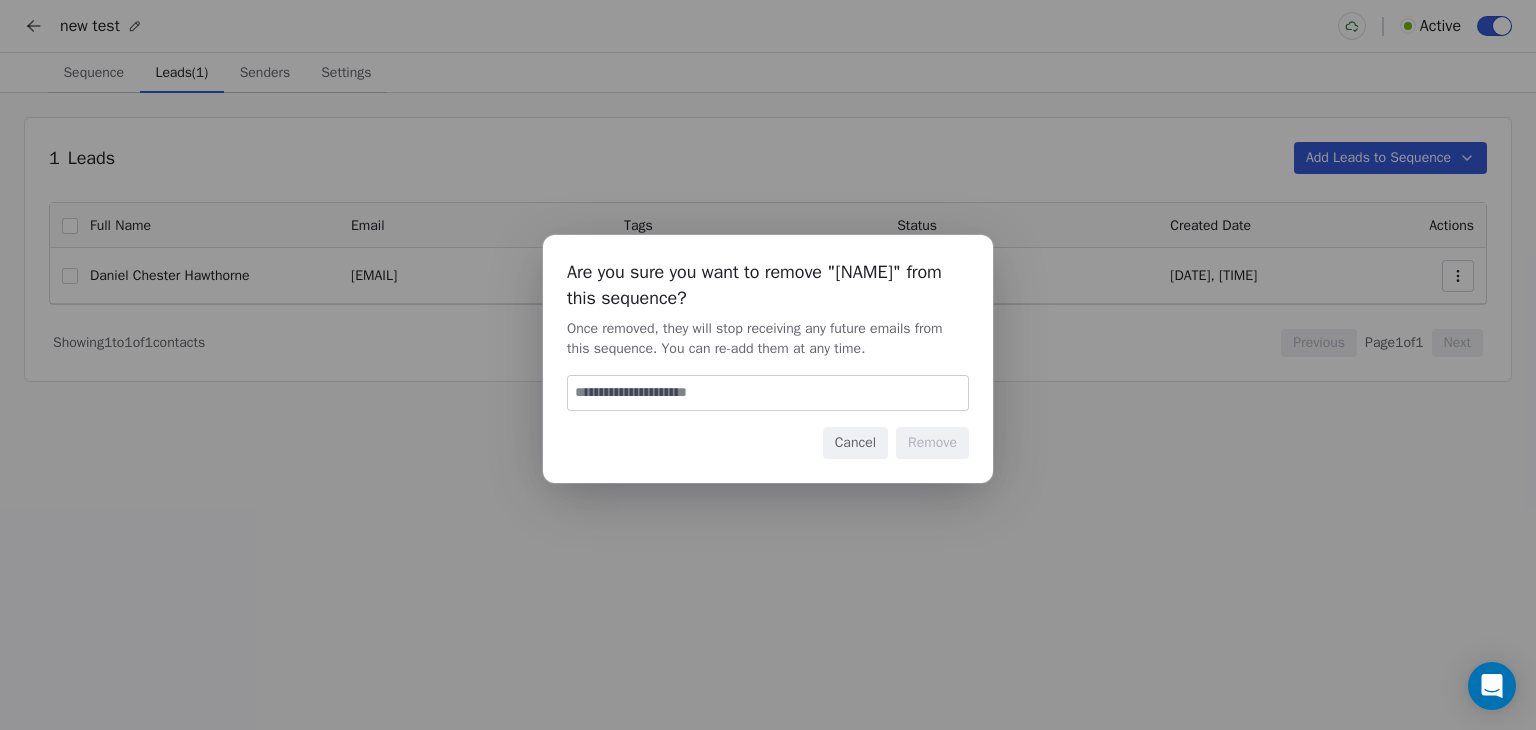 click at bounding box center [768, 393] 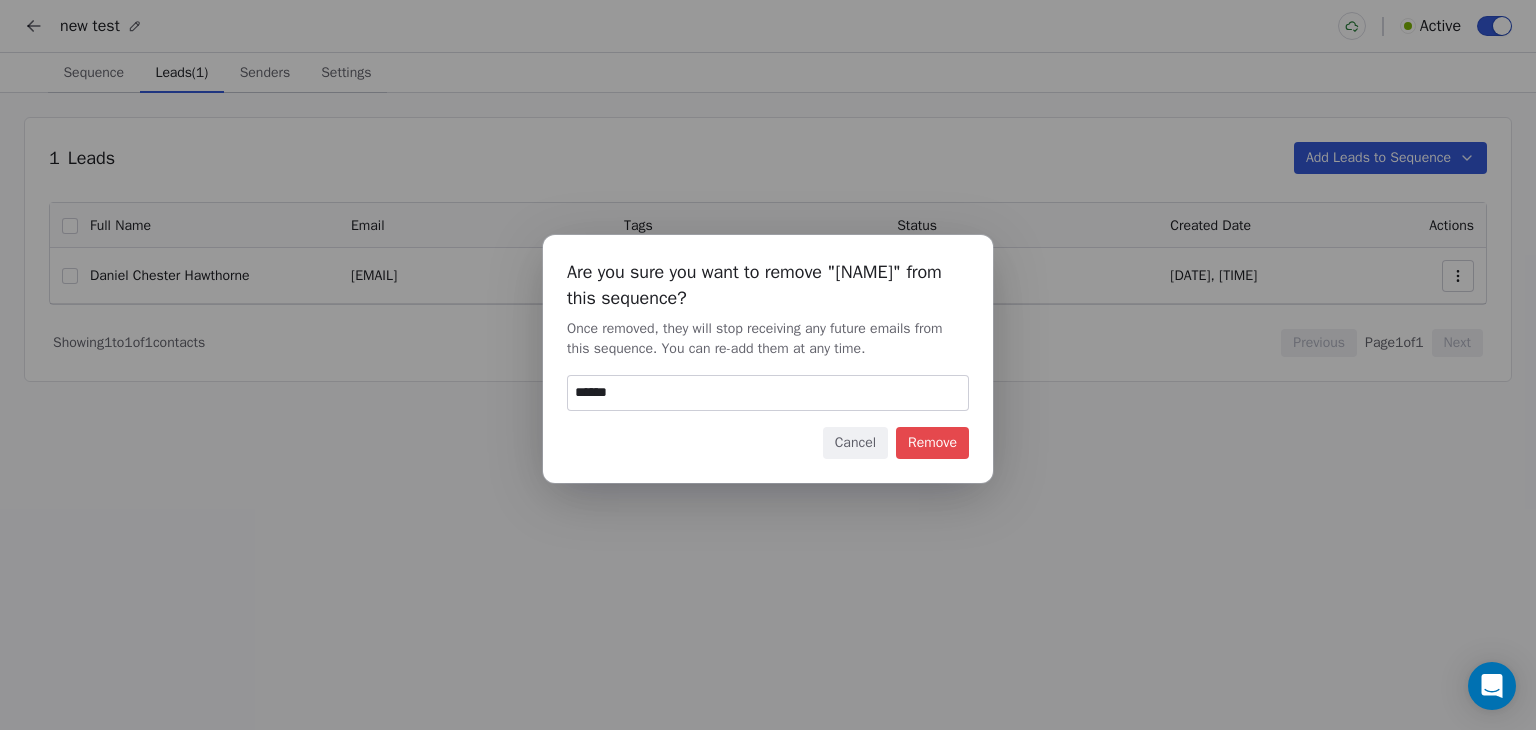 type on "******" 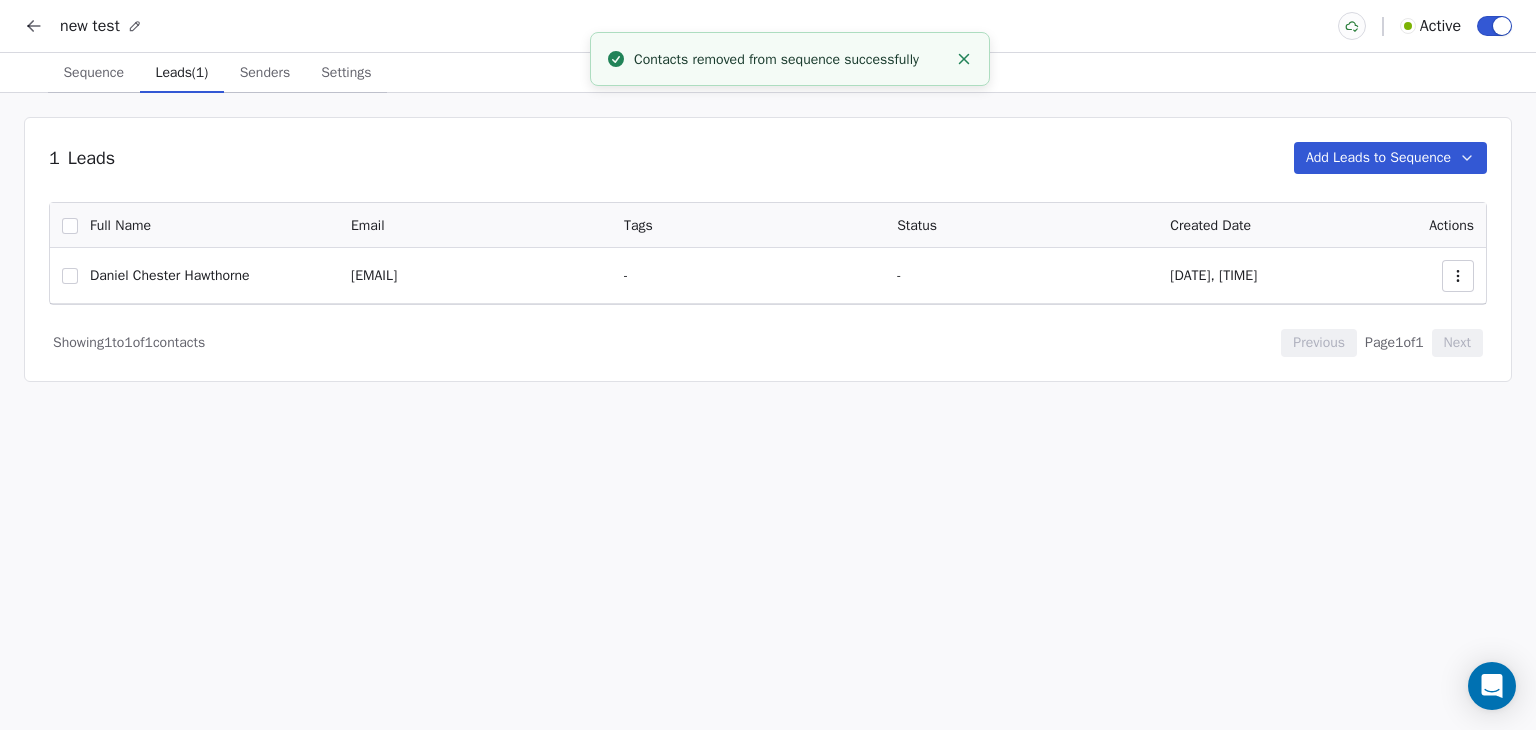 type 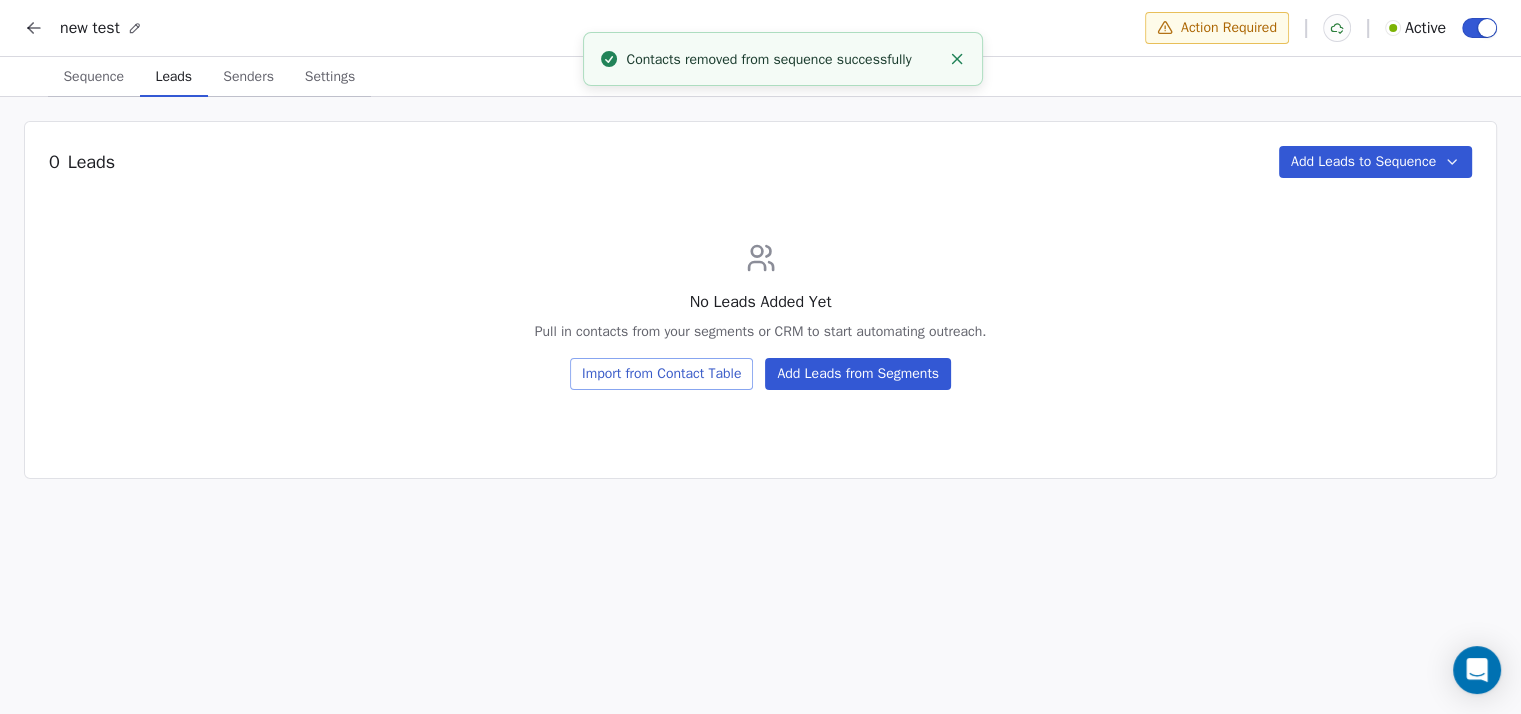 click on "Senders" at bounding box center [248, 77] 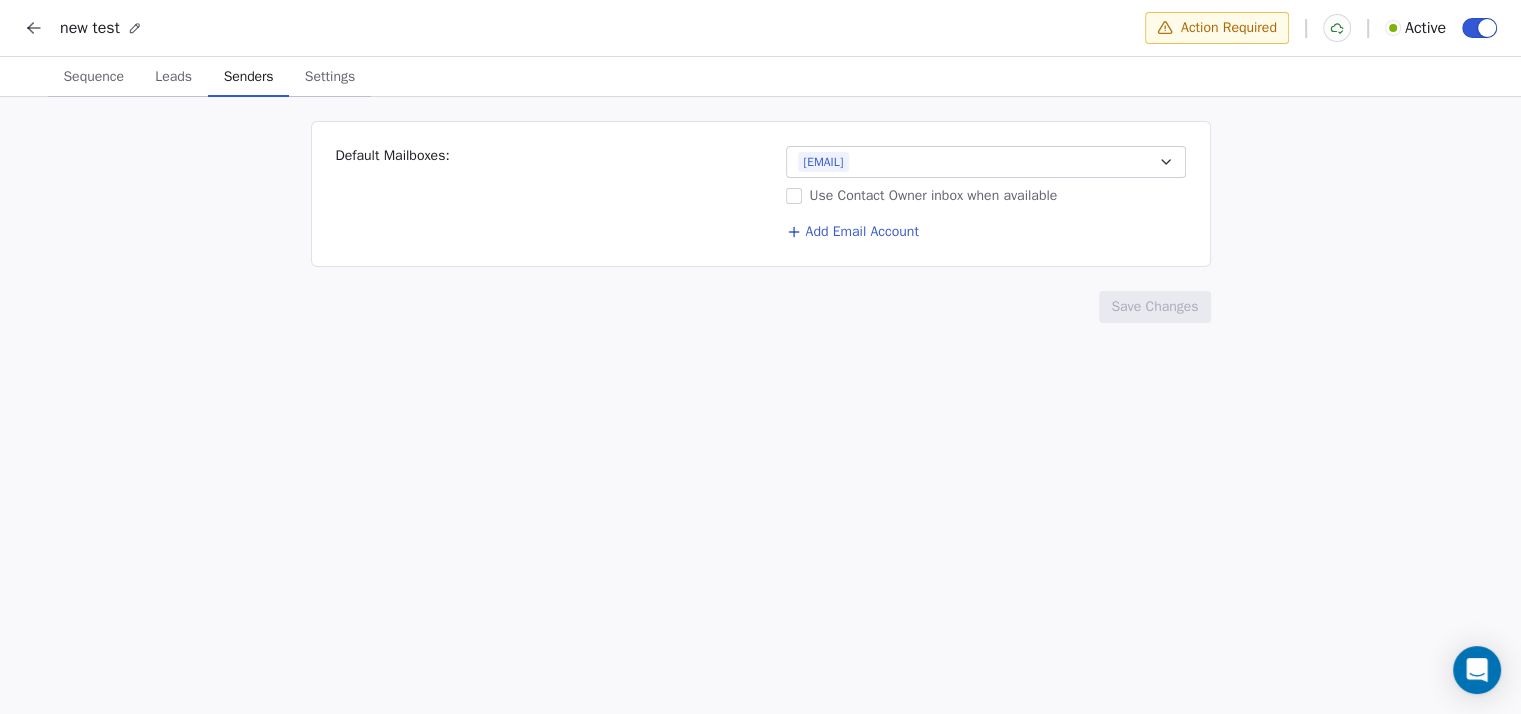 click on "Settings" at bounding box center [330, 77] 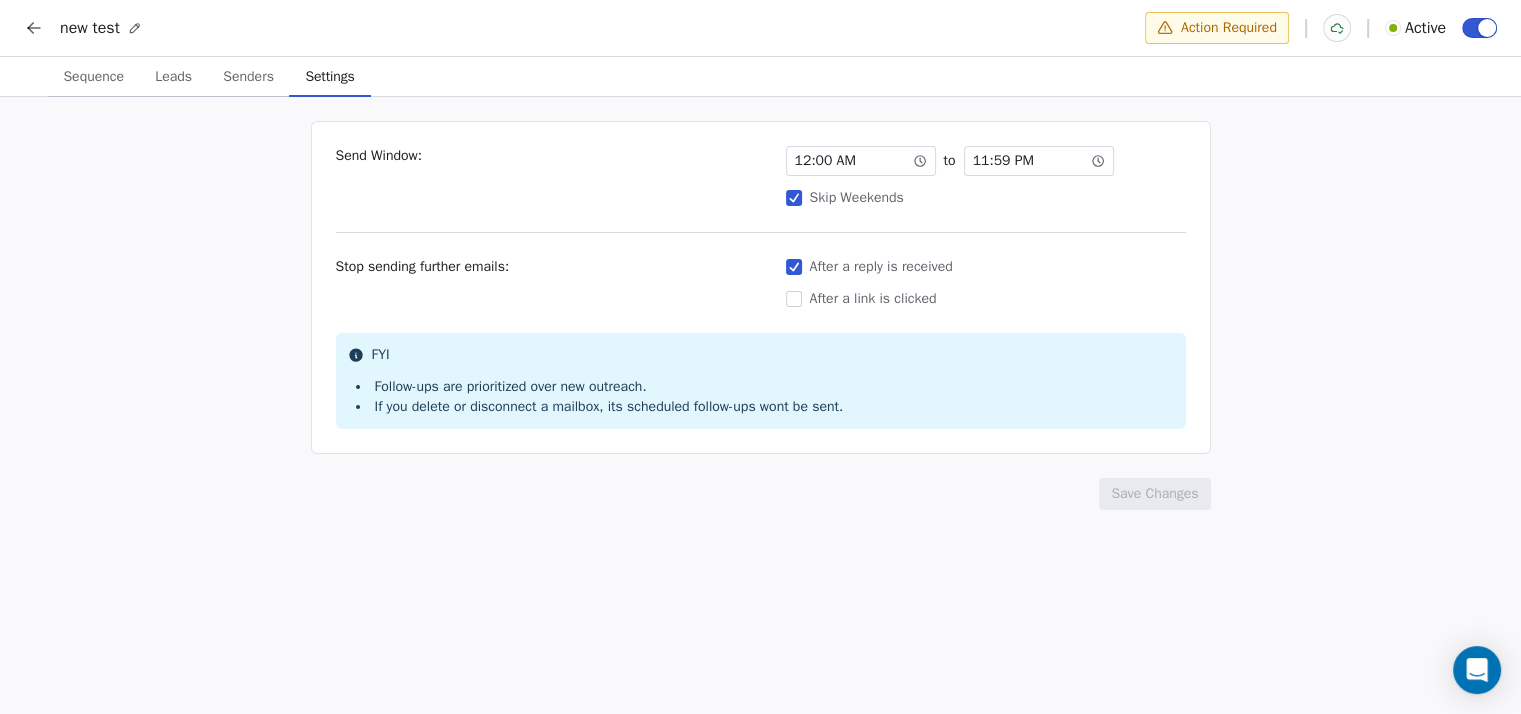 click on "Sequence" at bounding box center [93, 77] 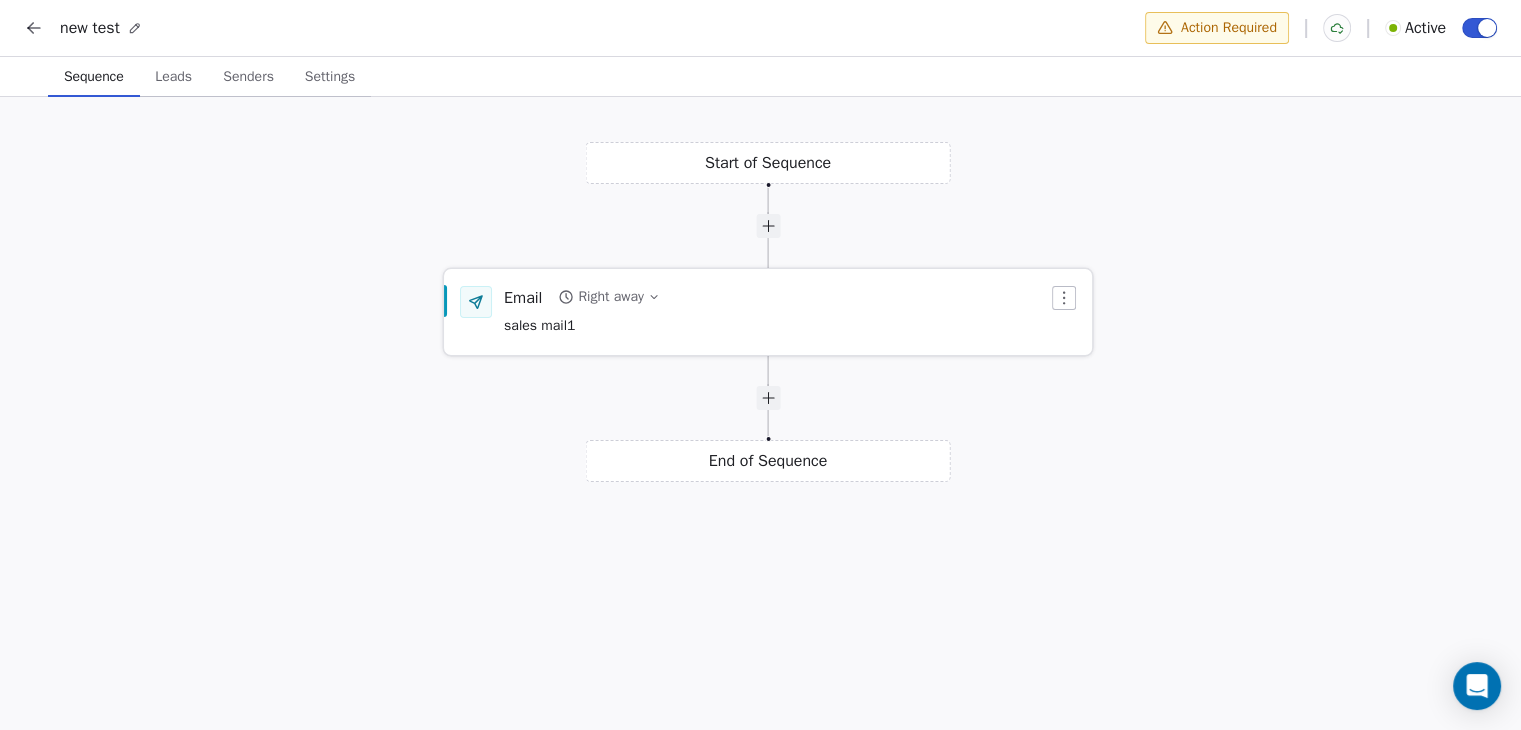 click on "Right away" at bounding box center [610, 297] 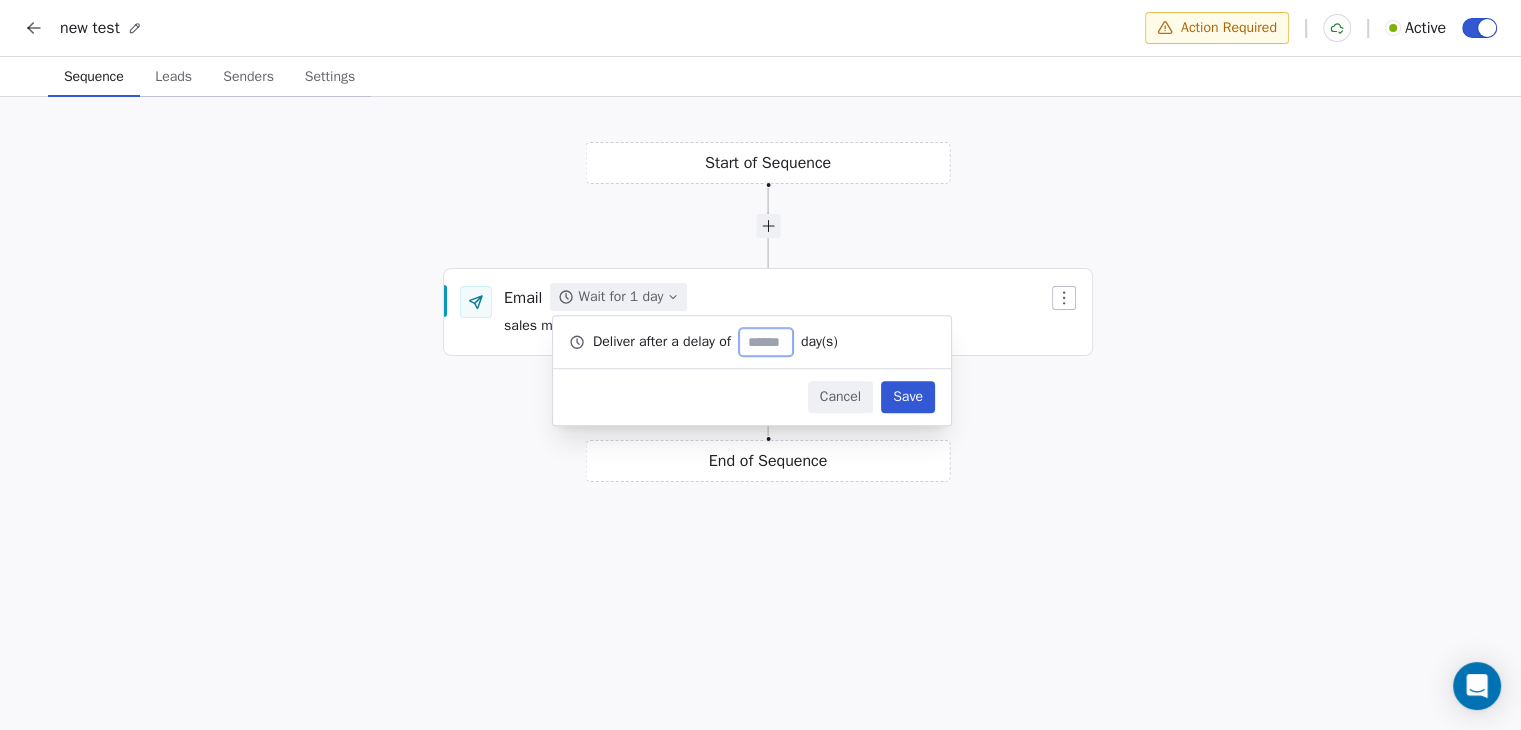 click on "Start of Sequence Email Wait for 1 day sales mail1 End of Sequence" at bounding box center (760, 415) 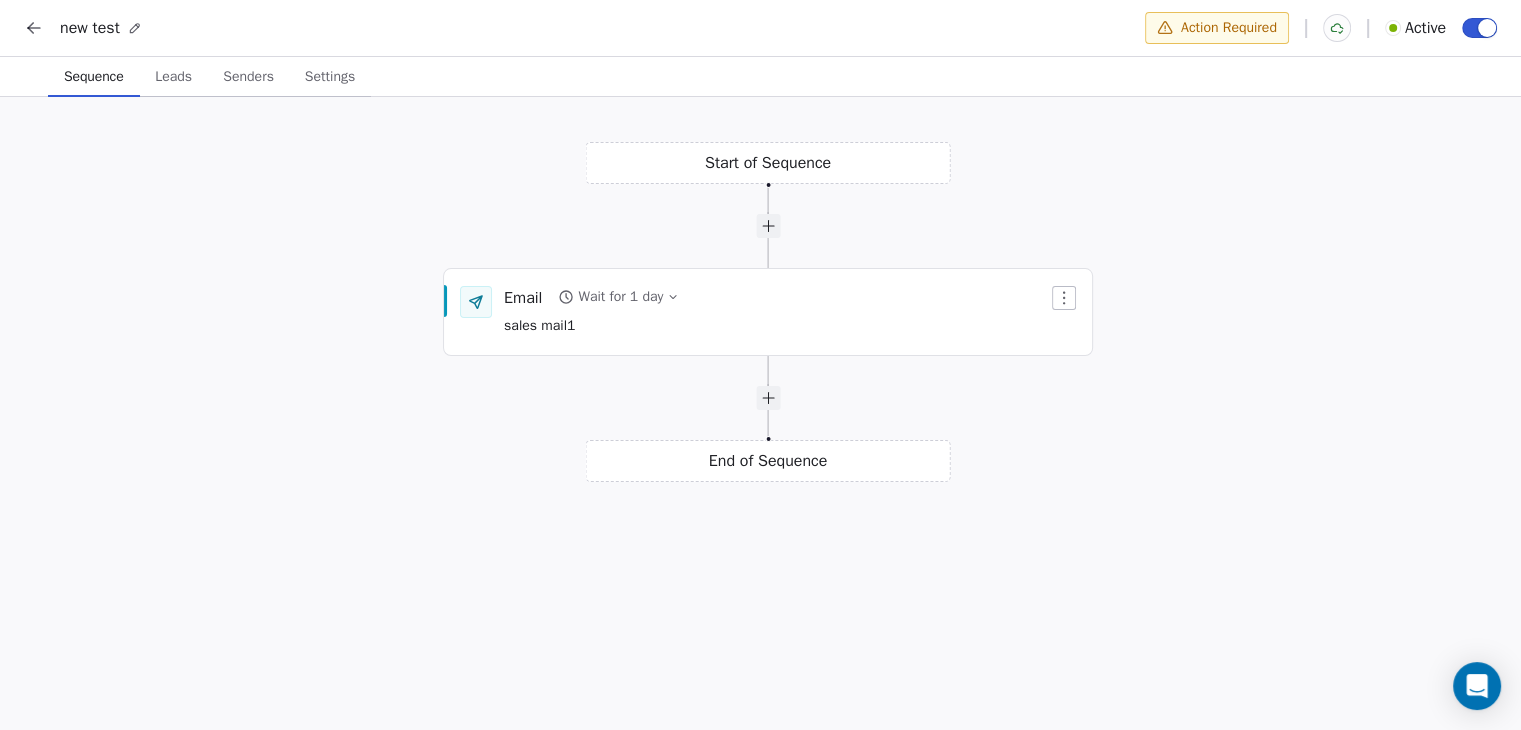 click 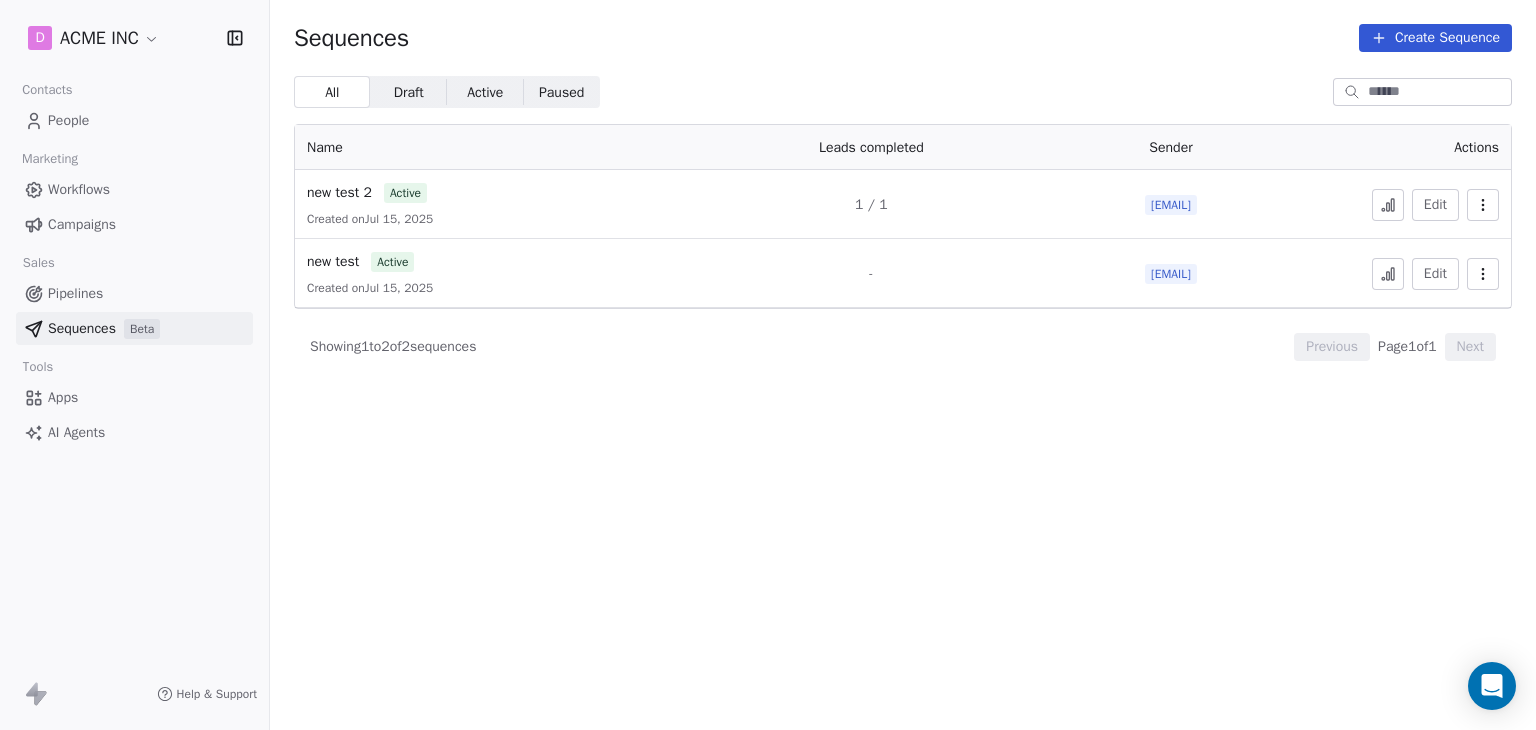 click 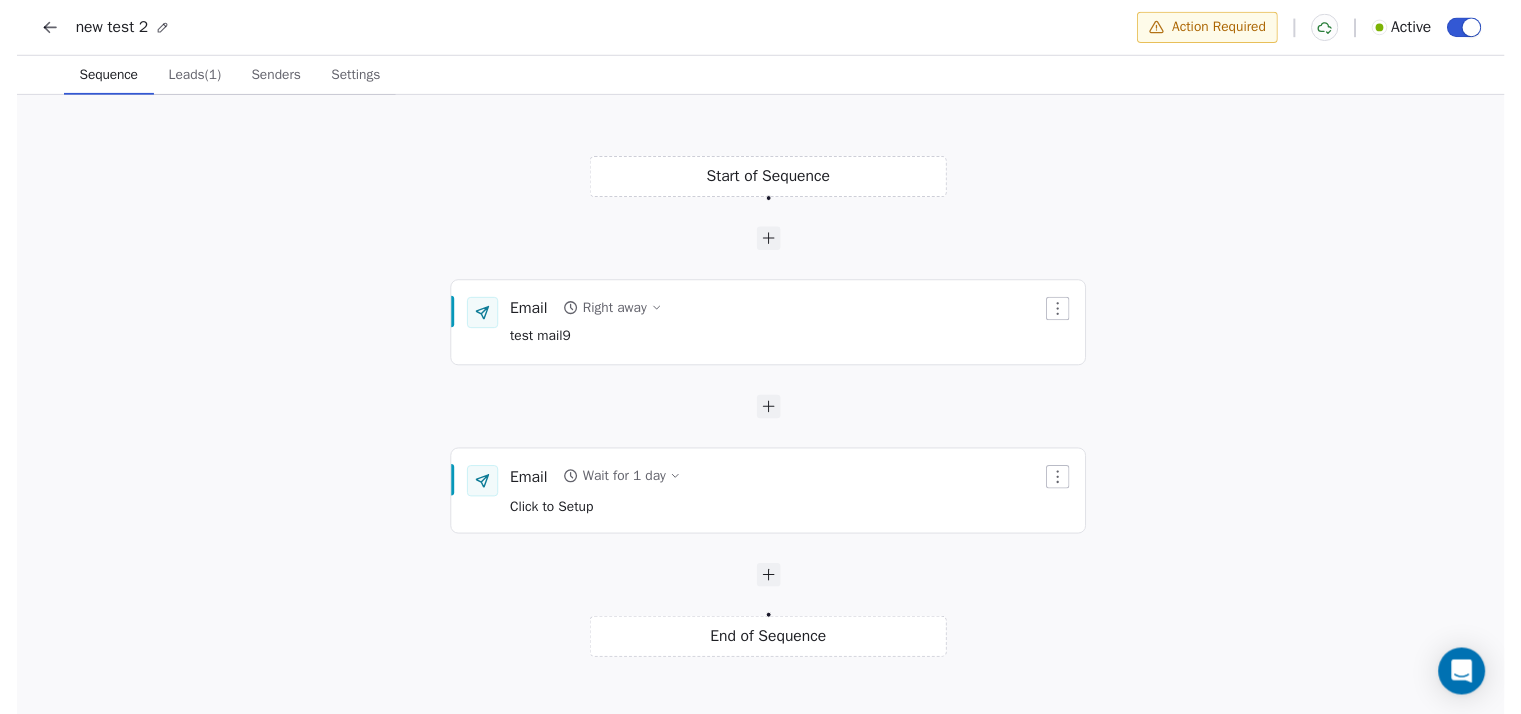 scroll, scrollTop: 0, scrollLeft: 0, axis: both 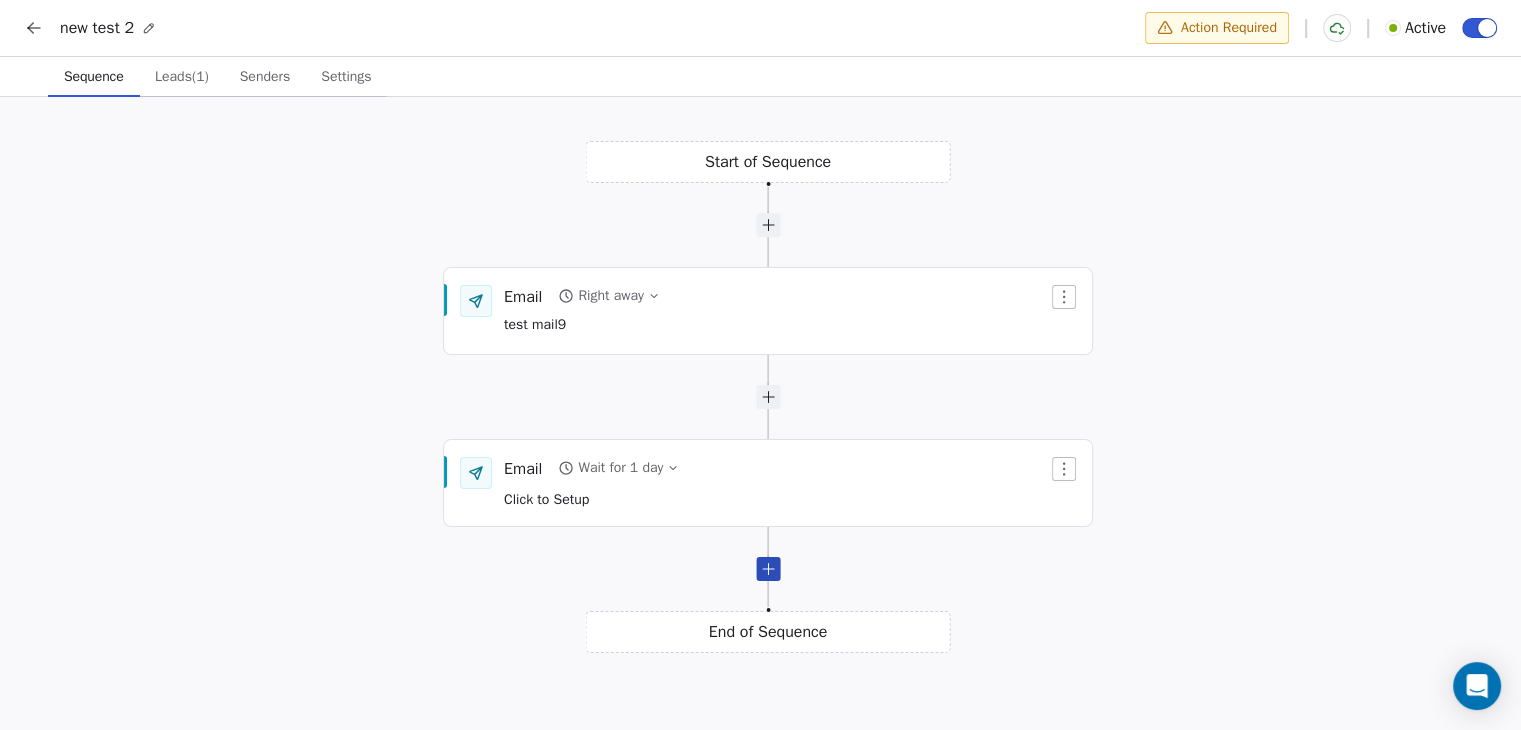 click at bounding box center [768, 569] 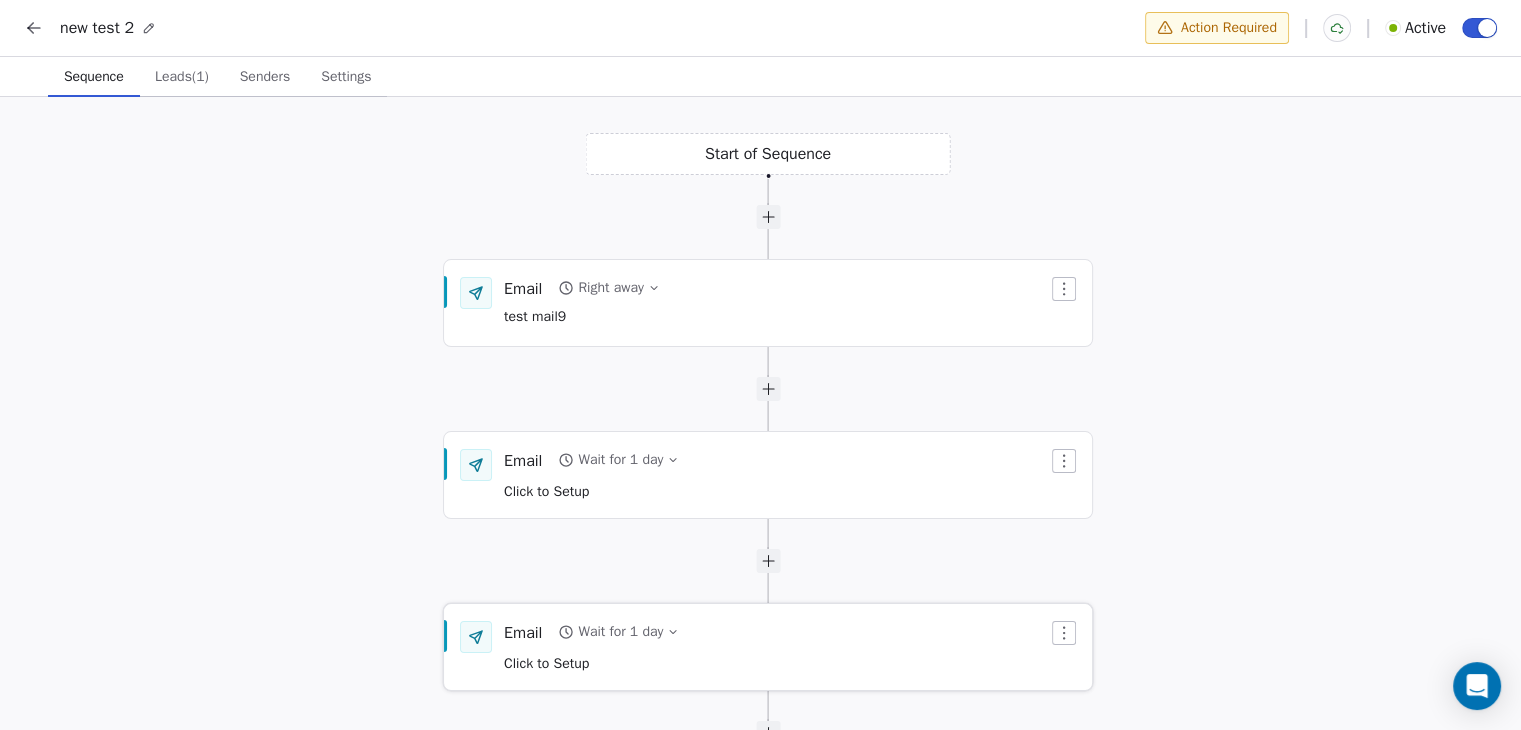 click 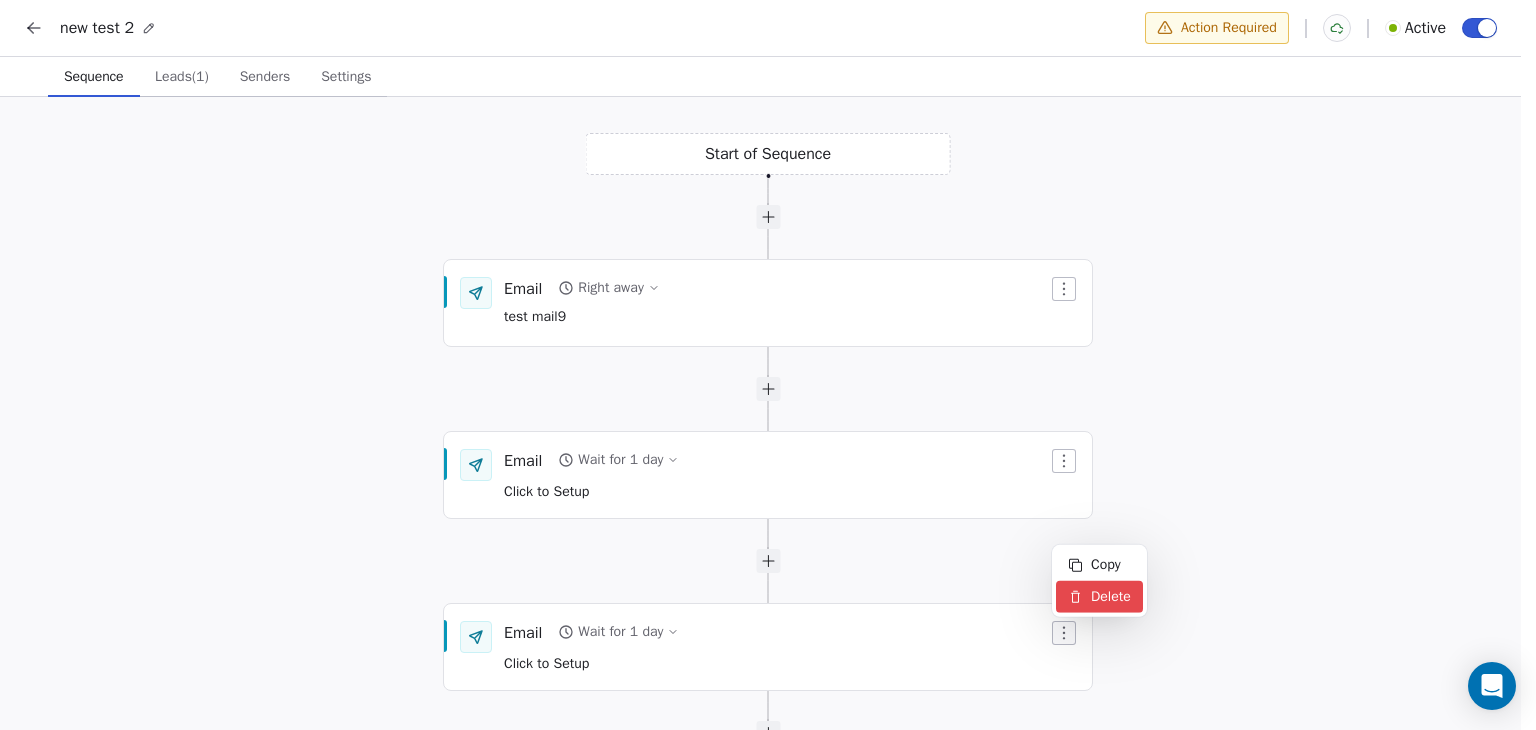 click 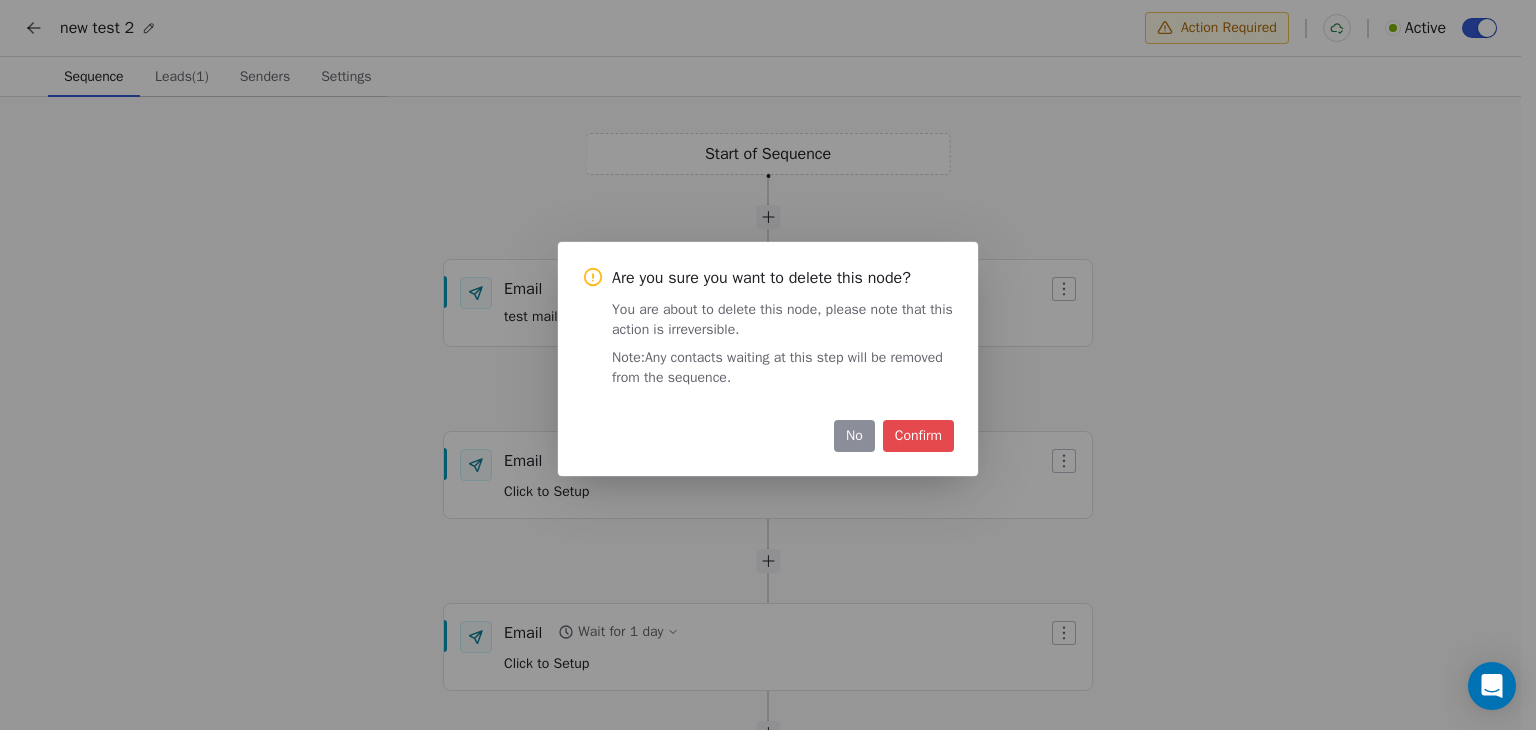 click on "Confirm" at bounding box center [918, 436] 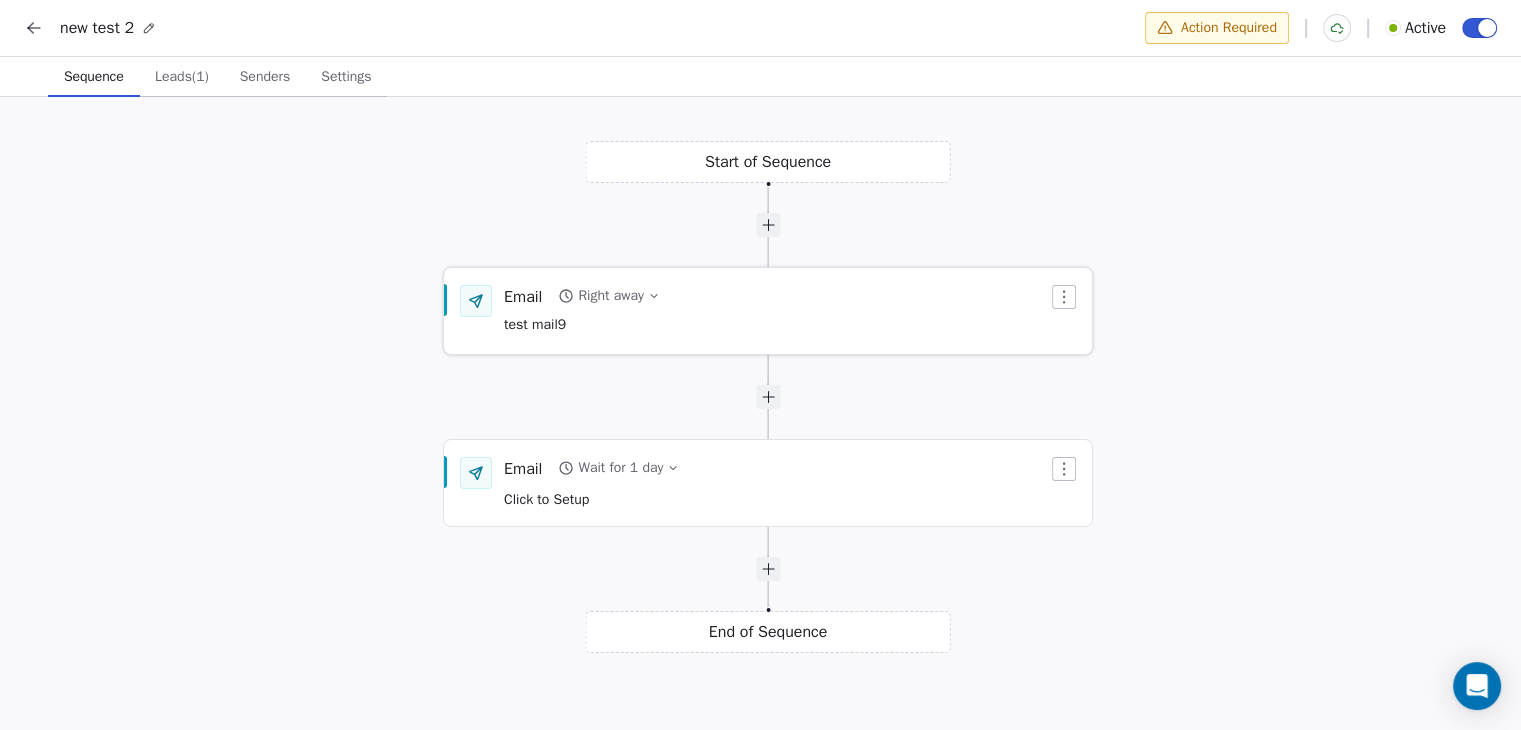 click on "Right away" at bounding box center [610, 296] 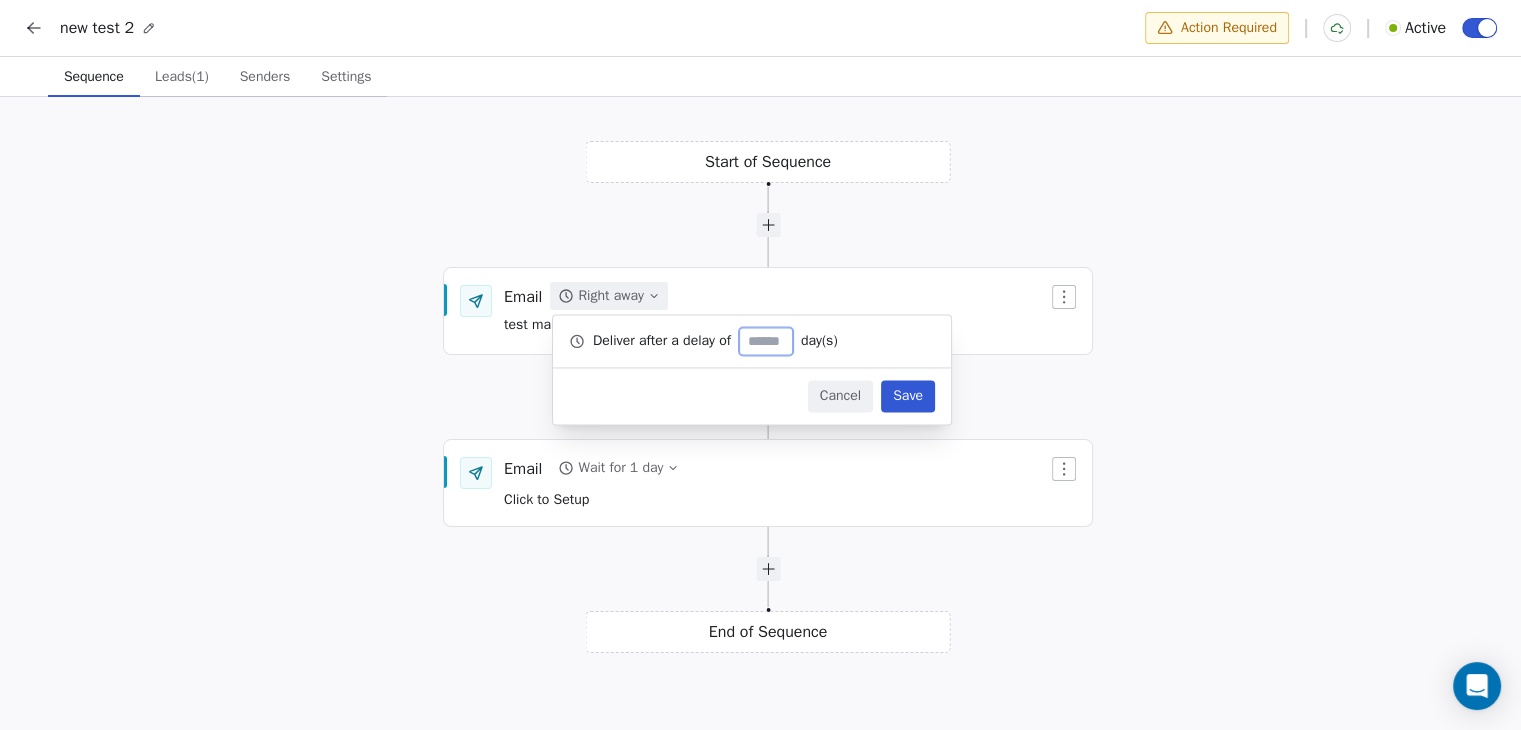 click on "Leads (1)" at bounding box center (182, 77) 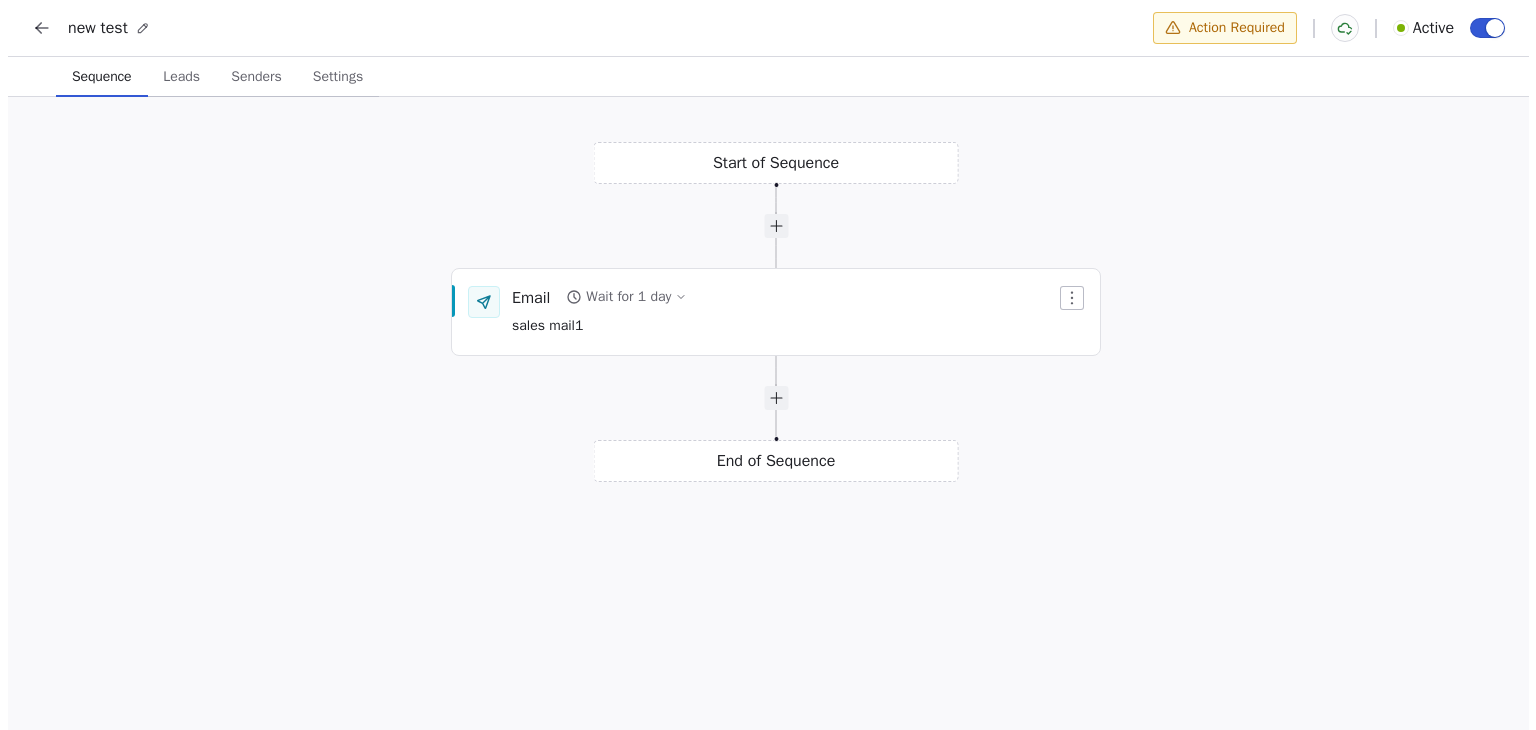 scroll, scrollTop: 0, scrollLeft: 0, axis: both 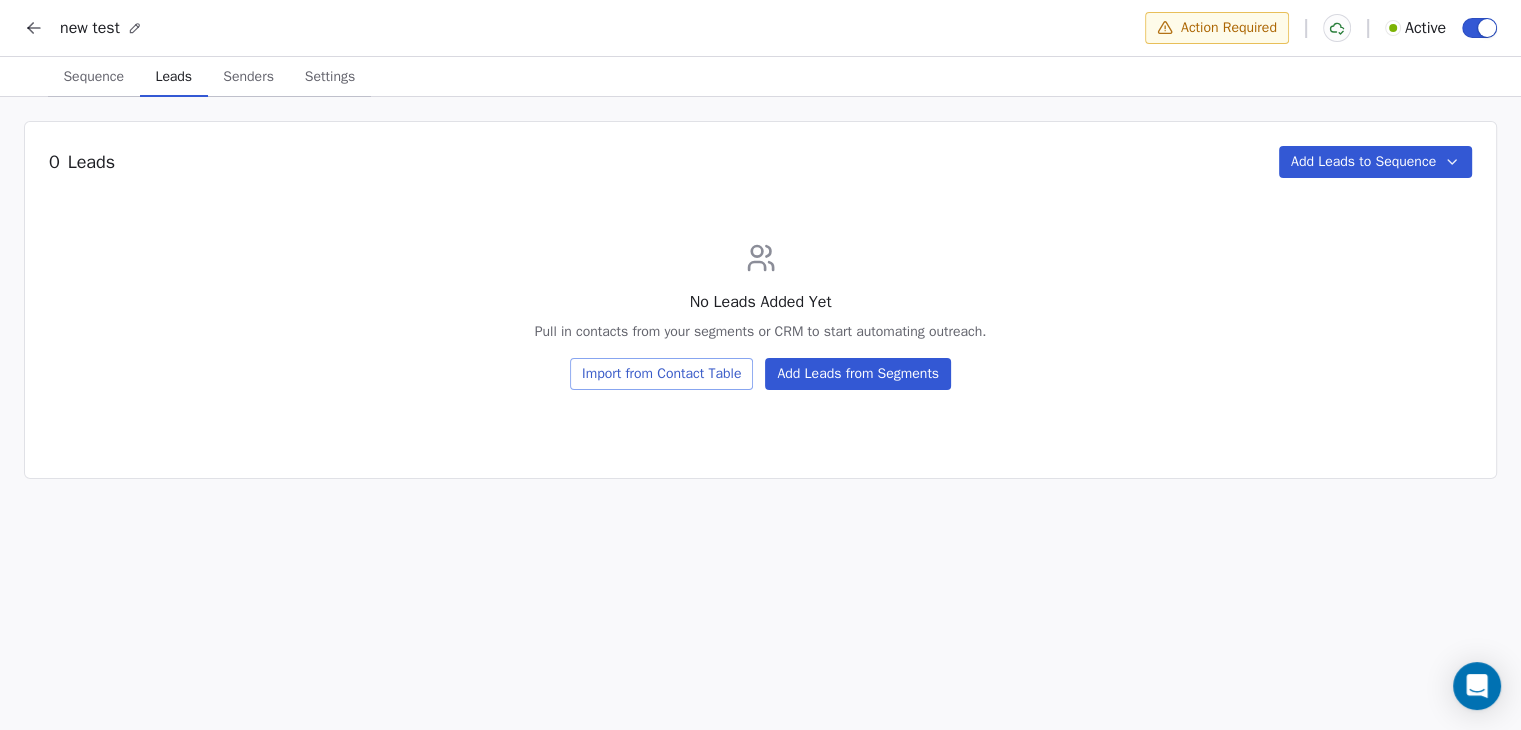 click on "Leads" at bounding box center (174, 77) 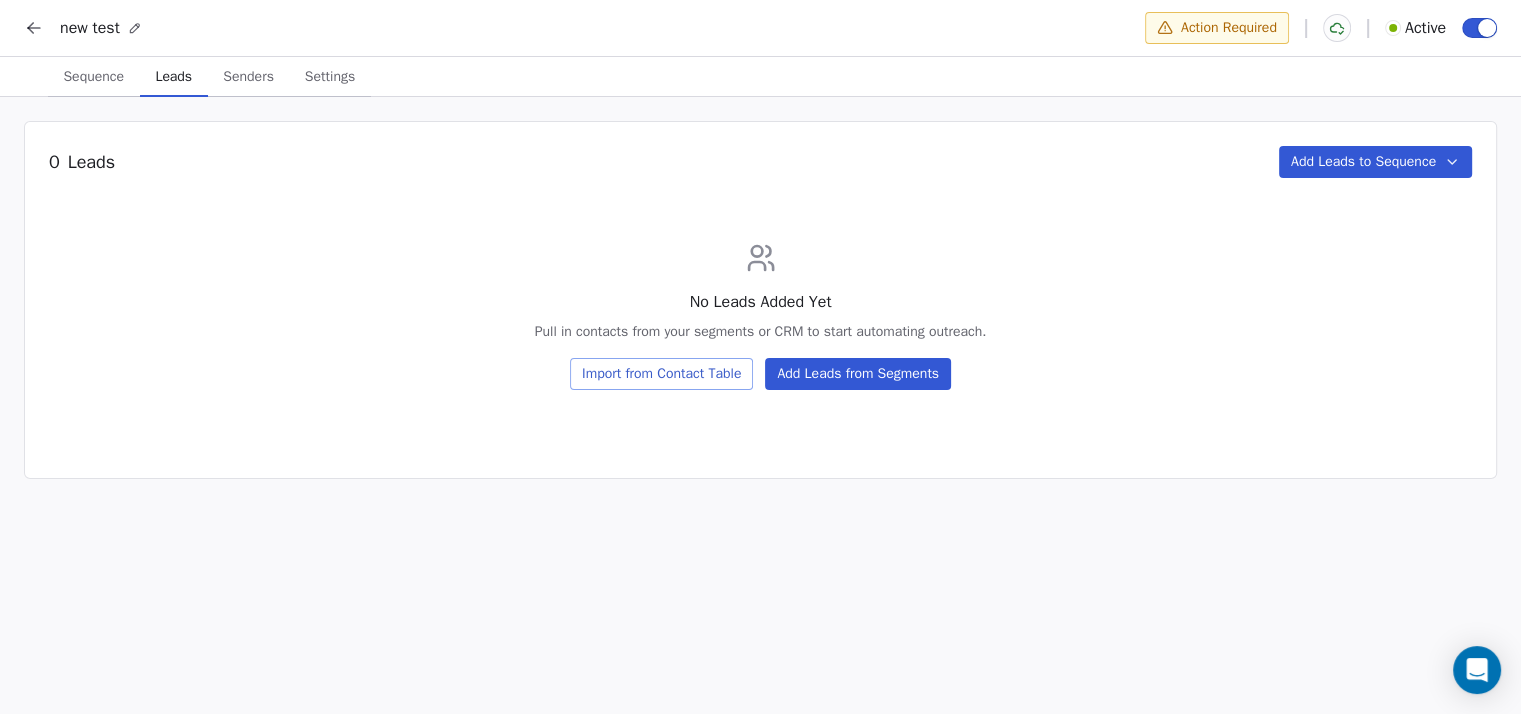 click 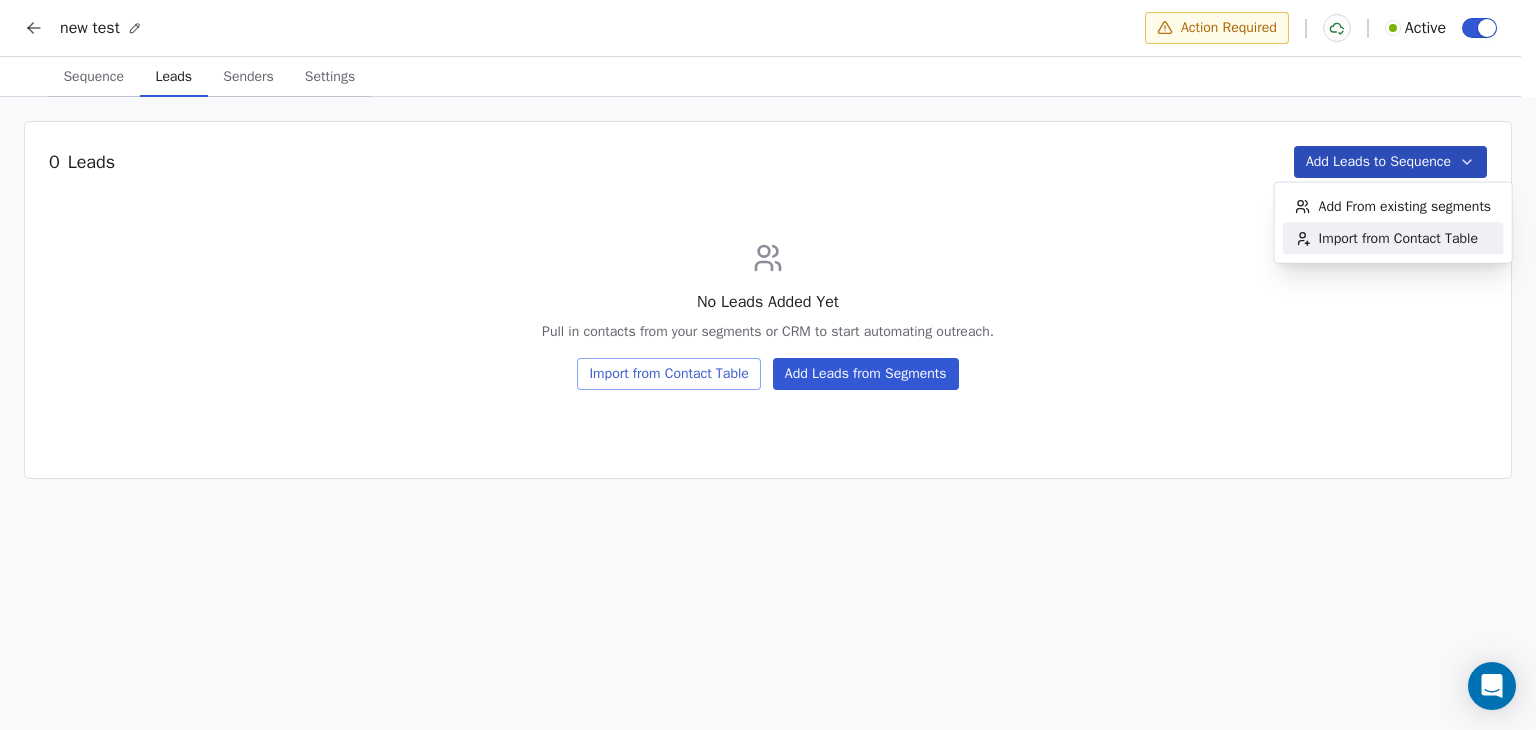 click on "new test Action Required Active Sequence Sequence Leads Leads Senders Senders Settings Settings 0   Leads Add Leads to Sequence No Leads Added Yet Pull in contacts from your segments or CRM to start automating outreach. Import from Contact Table Add Leads from Segments
Add From existing segments Import from Contact Table" at bounding box center [768, 367] 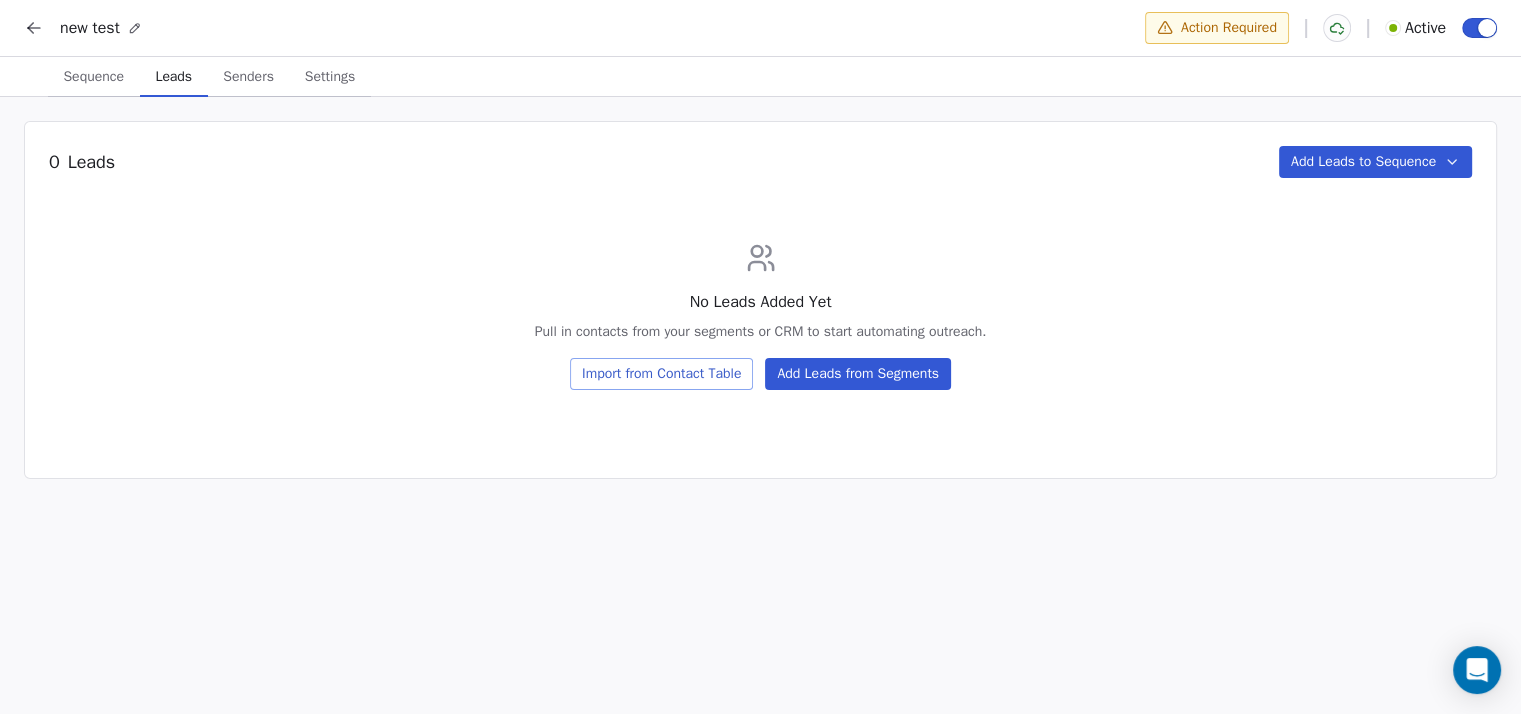 click on "Import from Contact Table" at bounding box center (661, 374) 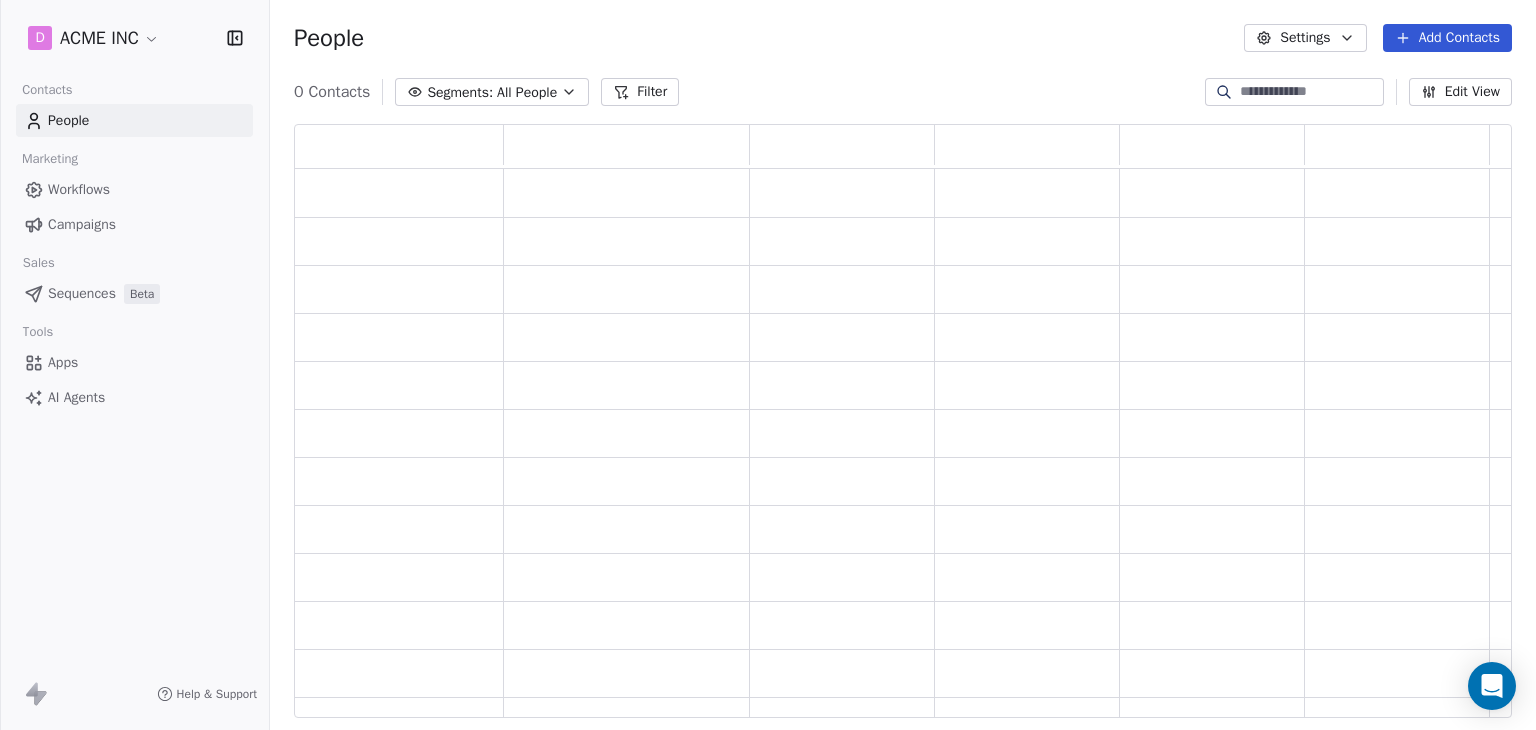 scroll, scrollTop: 16, scrollLeft: 16, axis: both 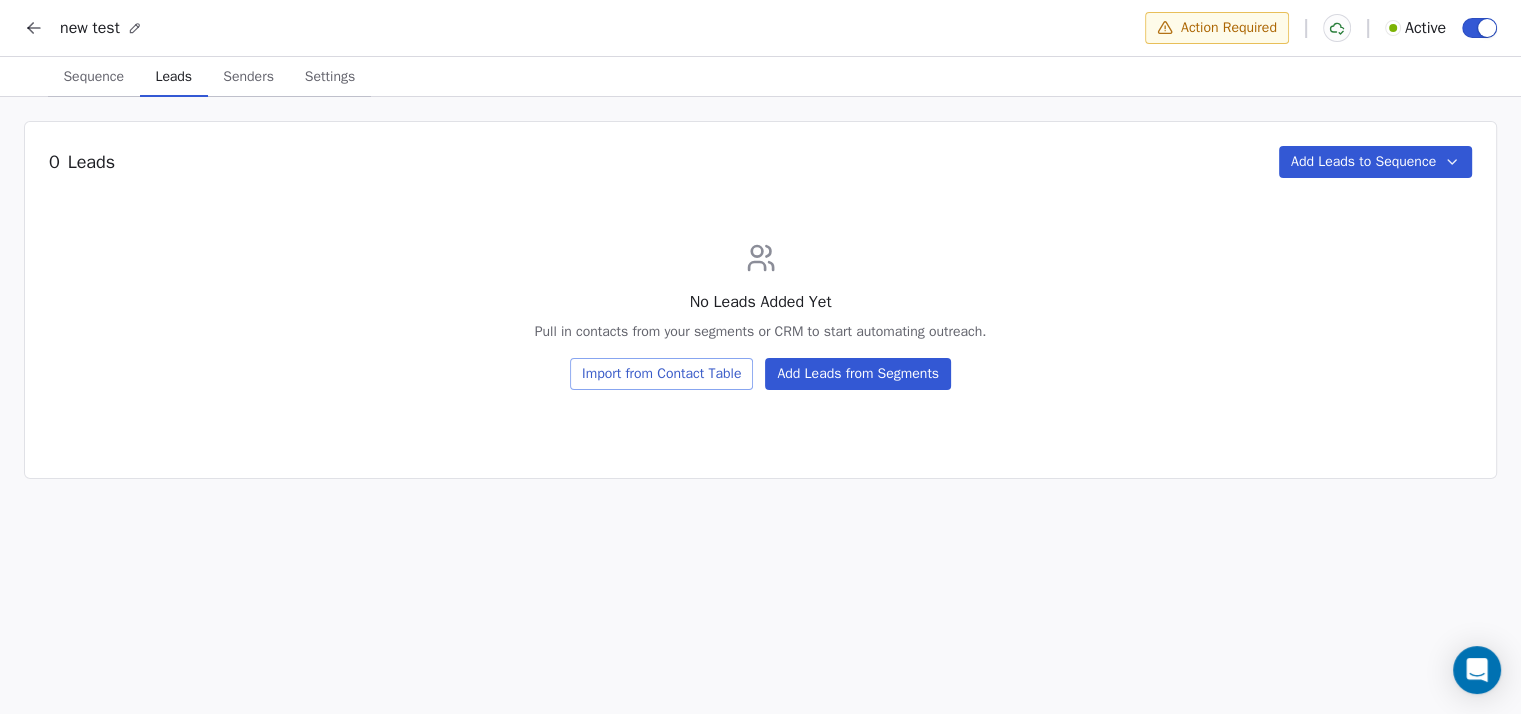 click on "Add Leads to Sequence" at bounding box center [1375, 162] 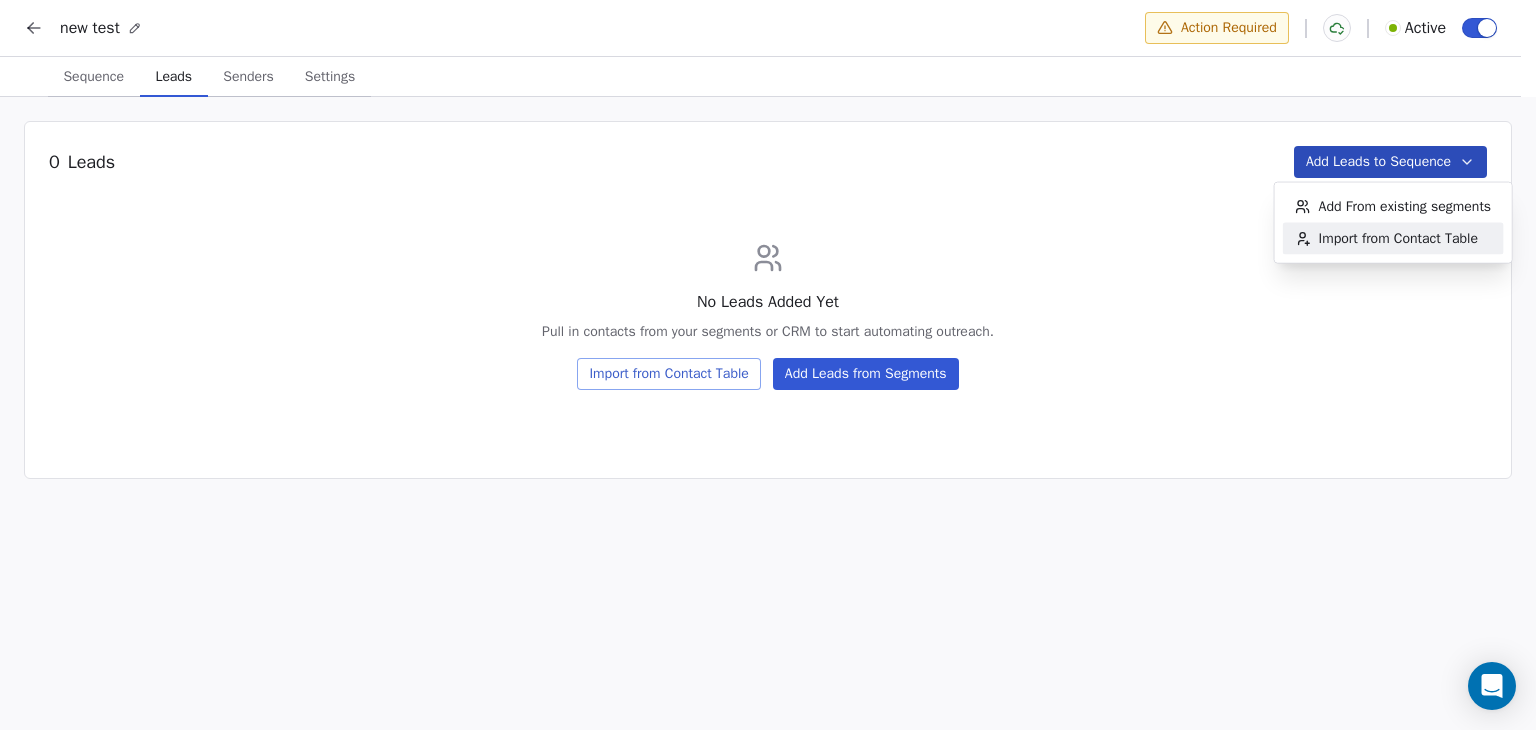 click on "Import from Contact Table" at bounding box center (1398, 239) 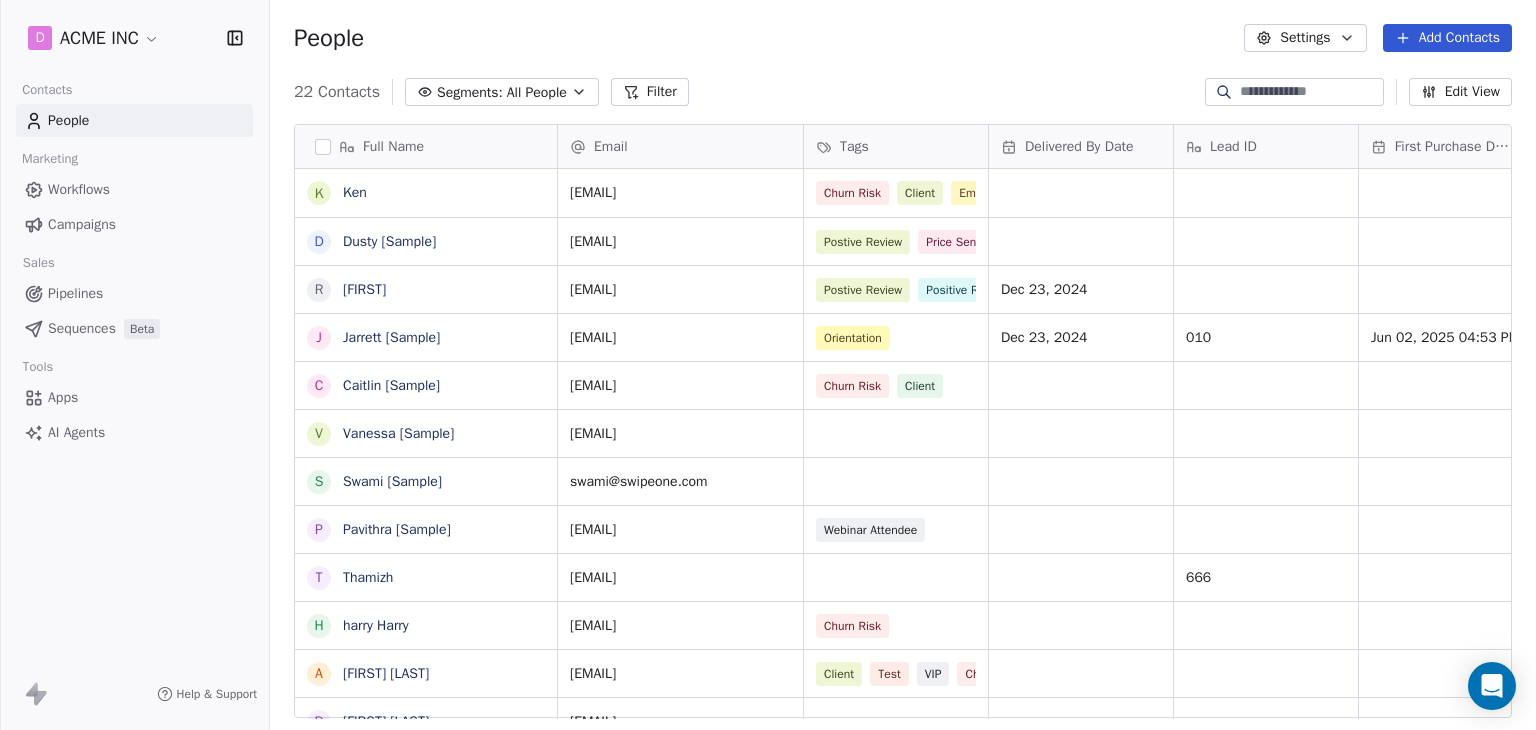 scroll, scrollTop: 16, scrollLeft: 16, axis: both 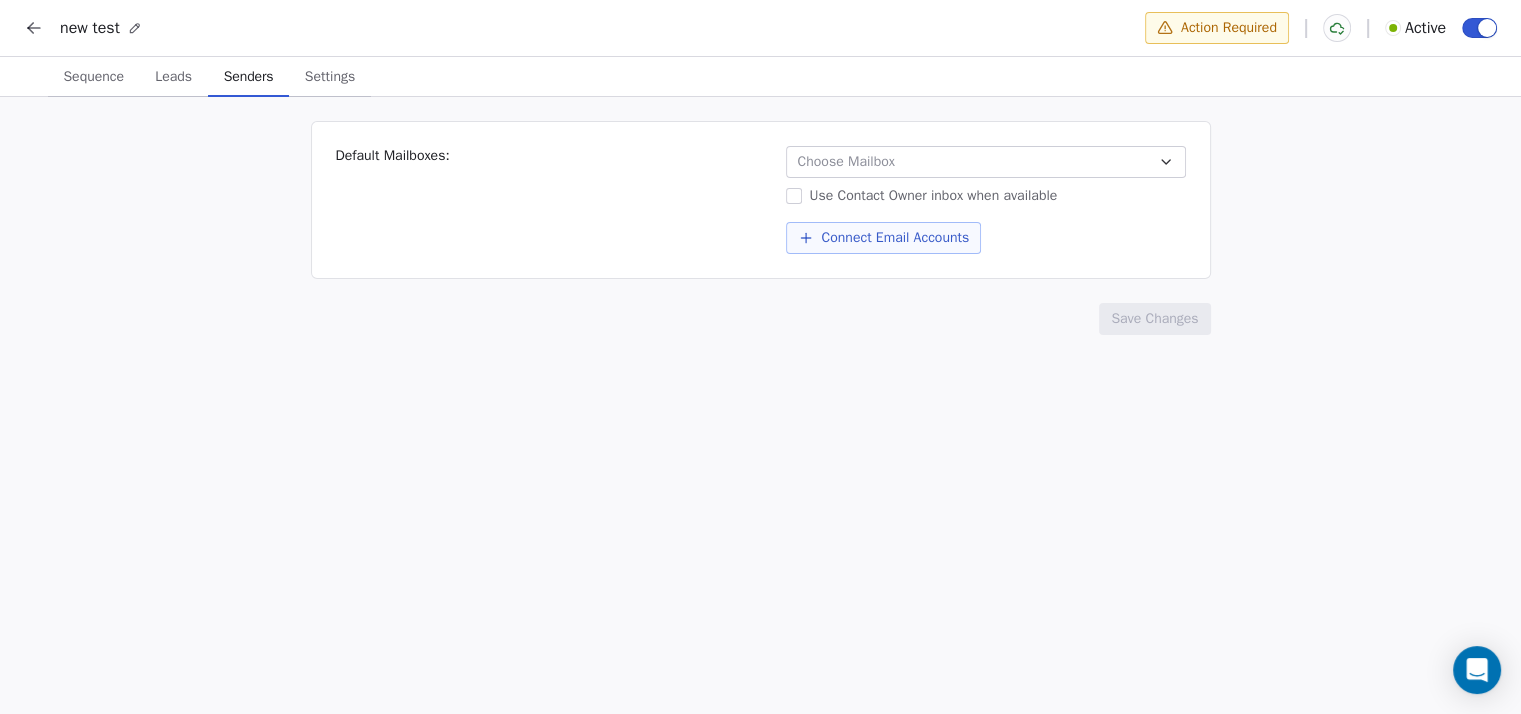 click on "Senders" at bounding box center [249, 77] 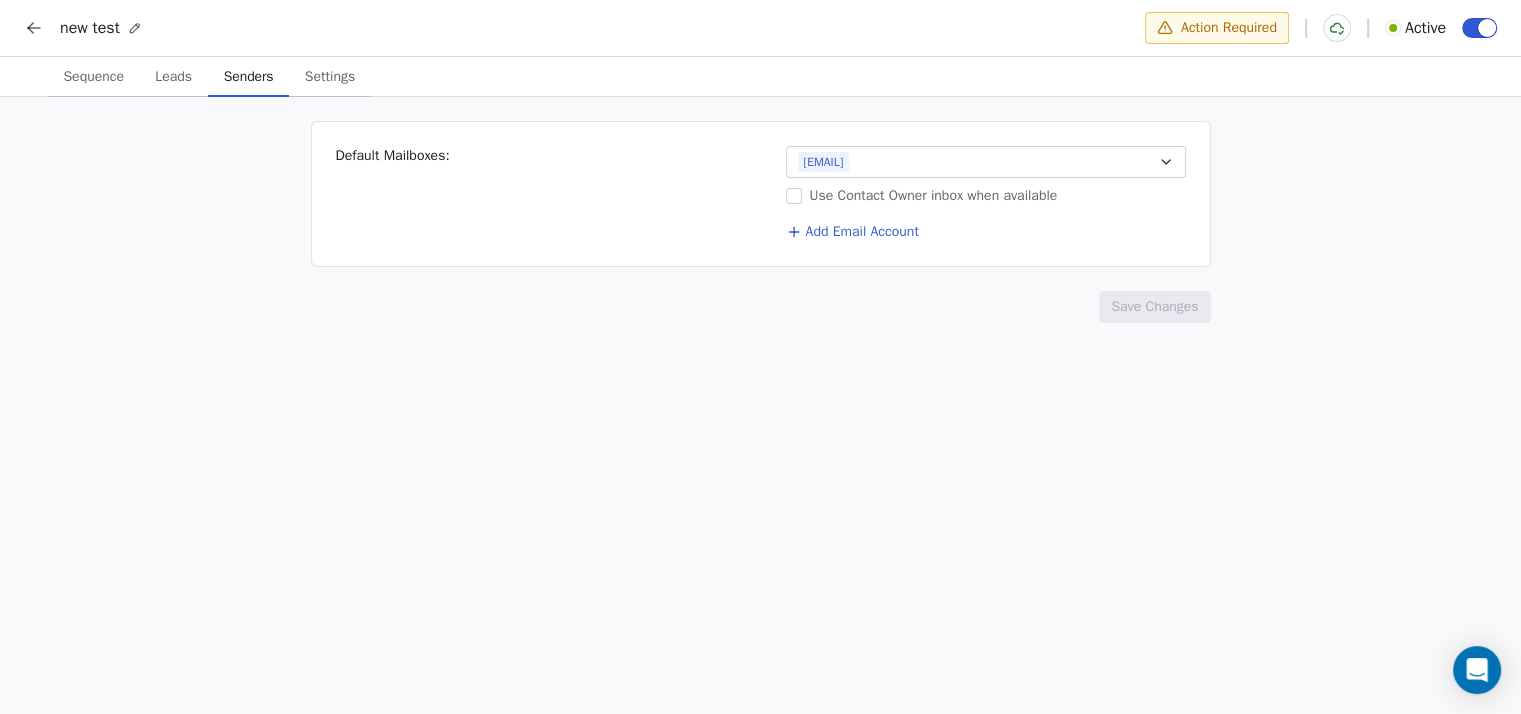 click on "[USERNAME]@[DOMAIN].com" at bounding box center (986, 162) 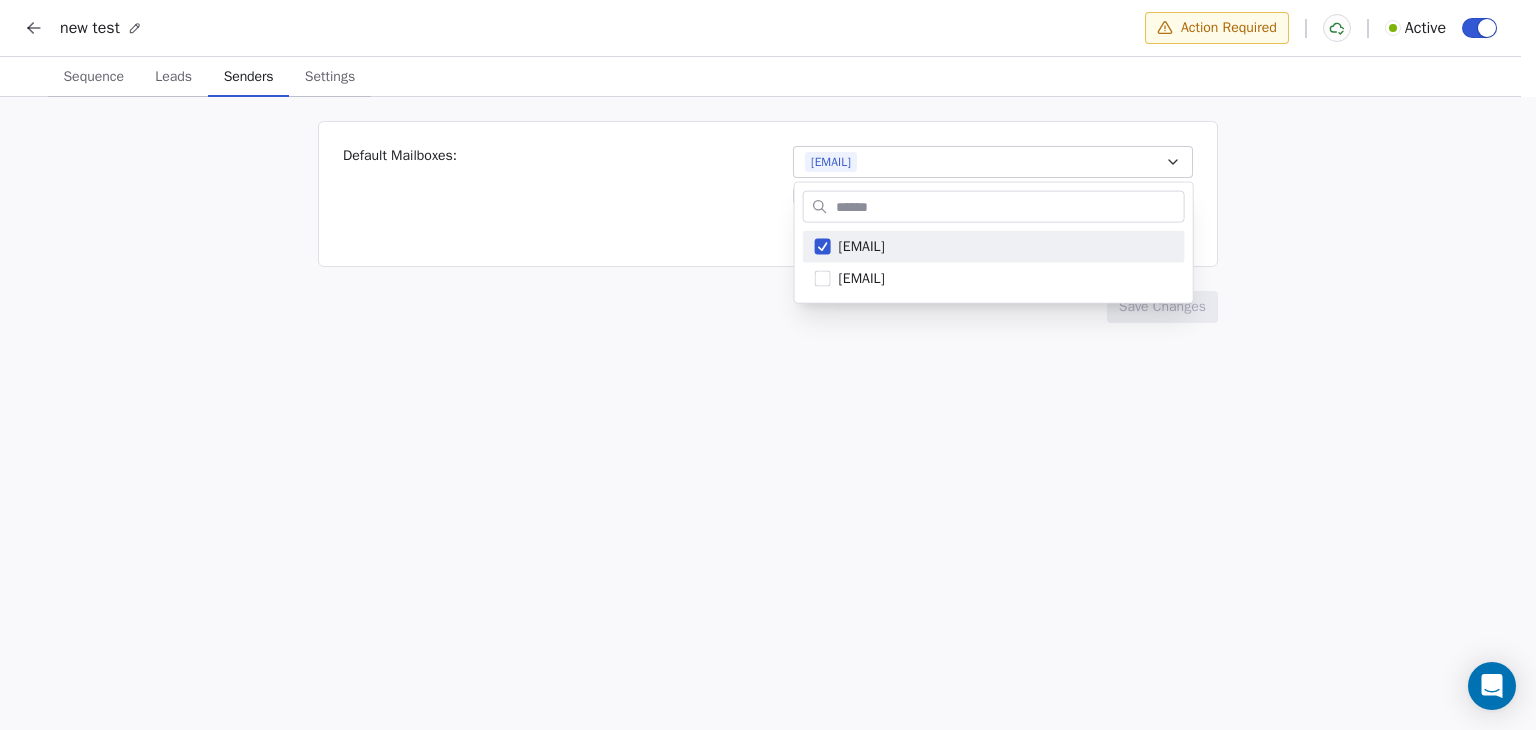 click on "new test Action Required Active Sequence Sequence Leads Leads Senders Senders Settings Settings Default Mailboxes: mrinal.bankar456@gmail.com Use Contact Owner inbox when available Add Email Account Save Changes
mrinal.bankar456@gmail.com harinder81.au@gmail.com" at bounding box center (768, 367) 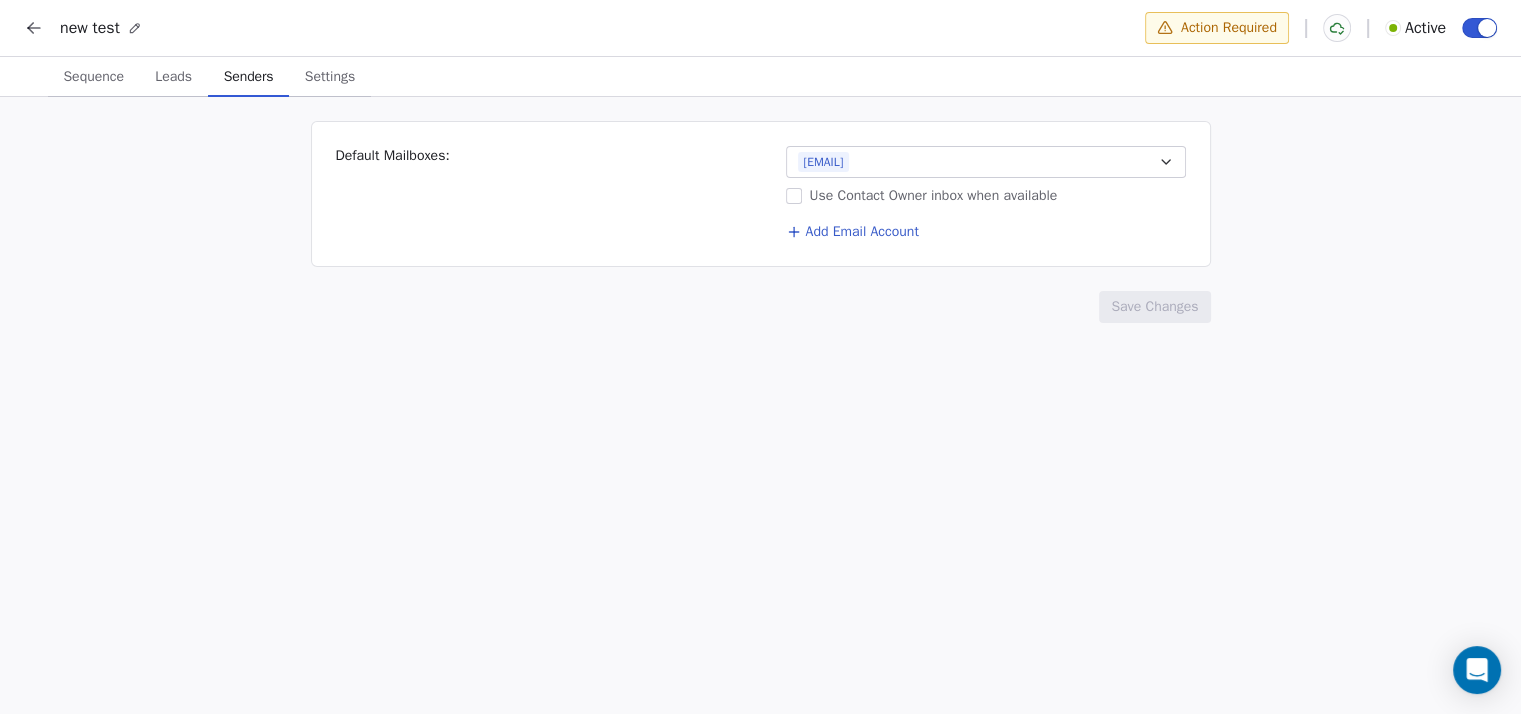 type 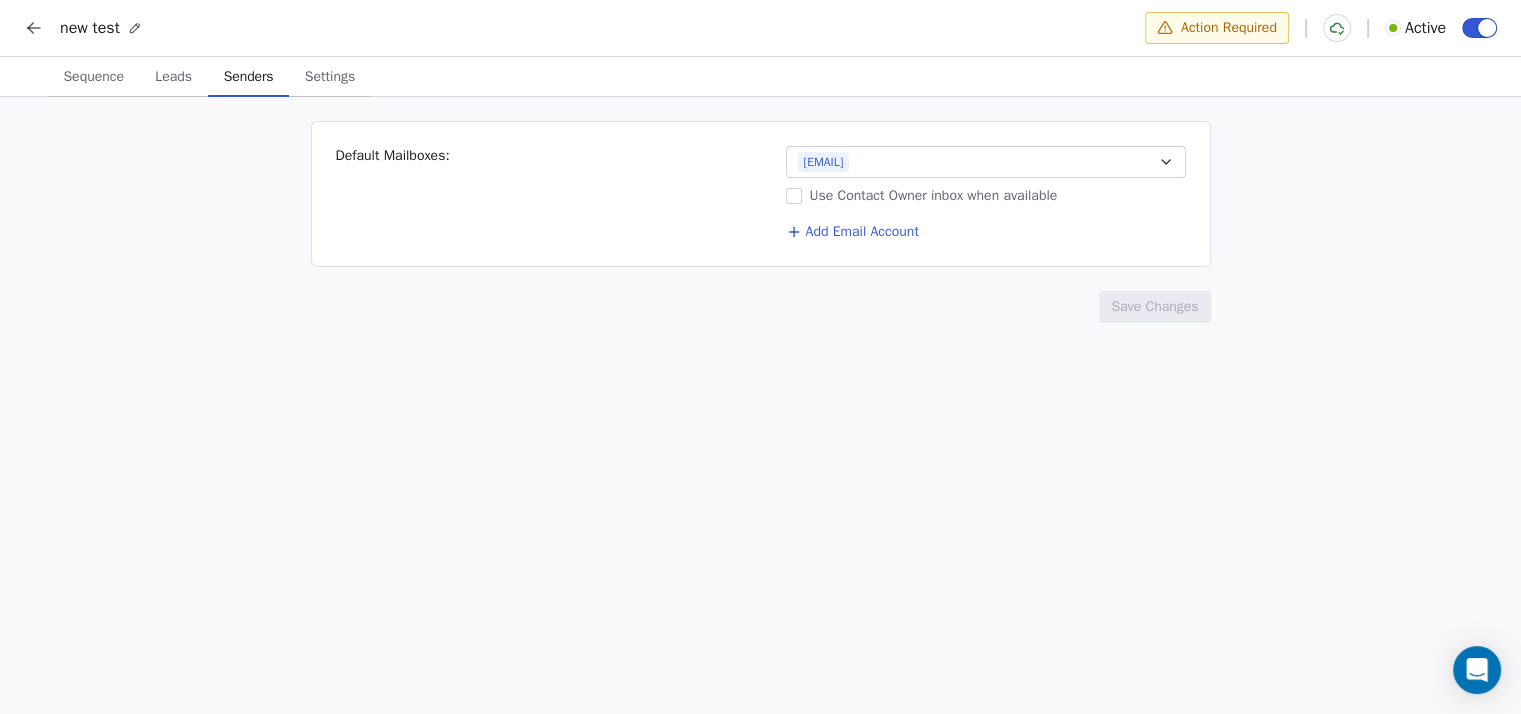 click on "Settings" at bounding box center (330, 77) 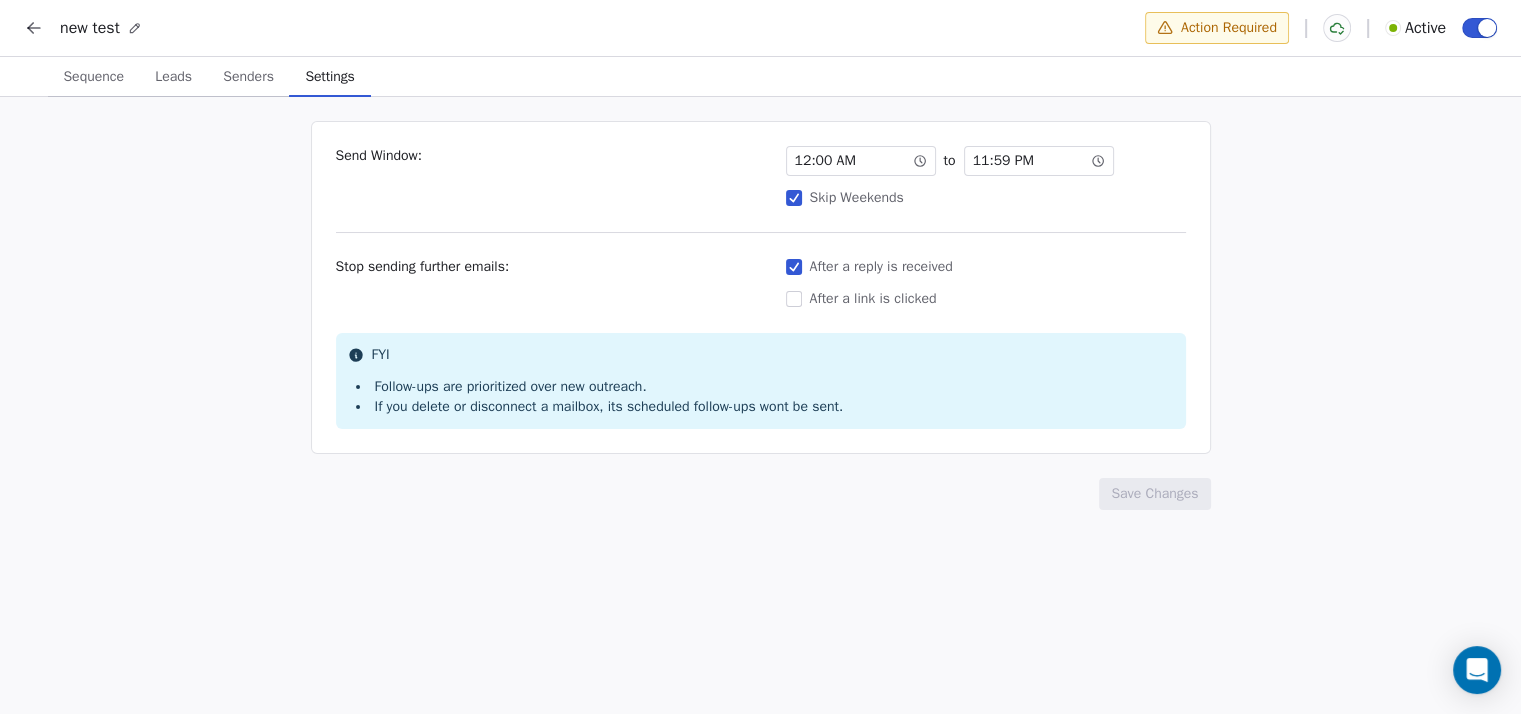 type 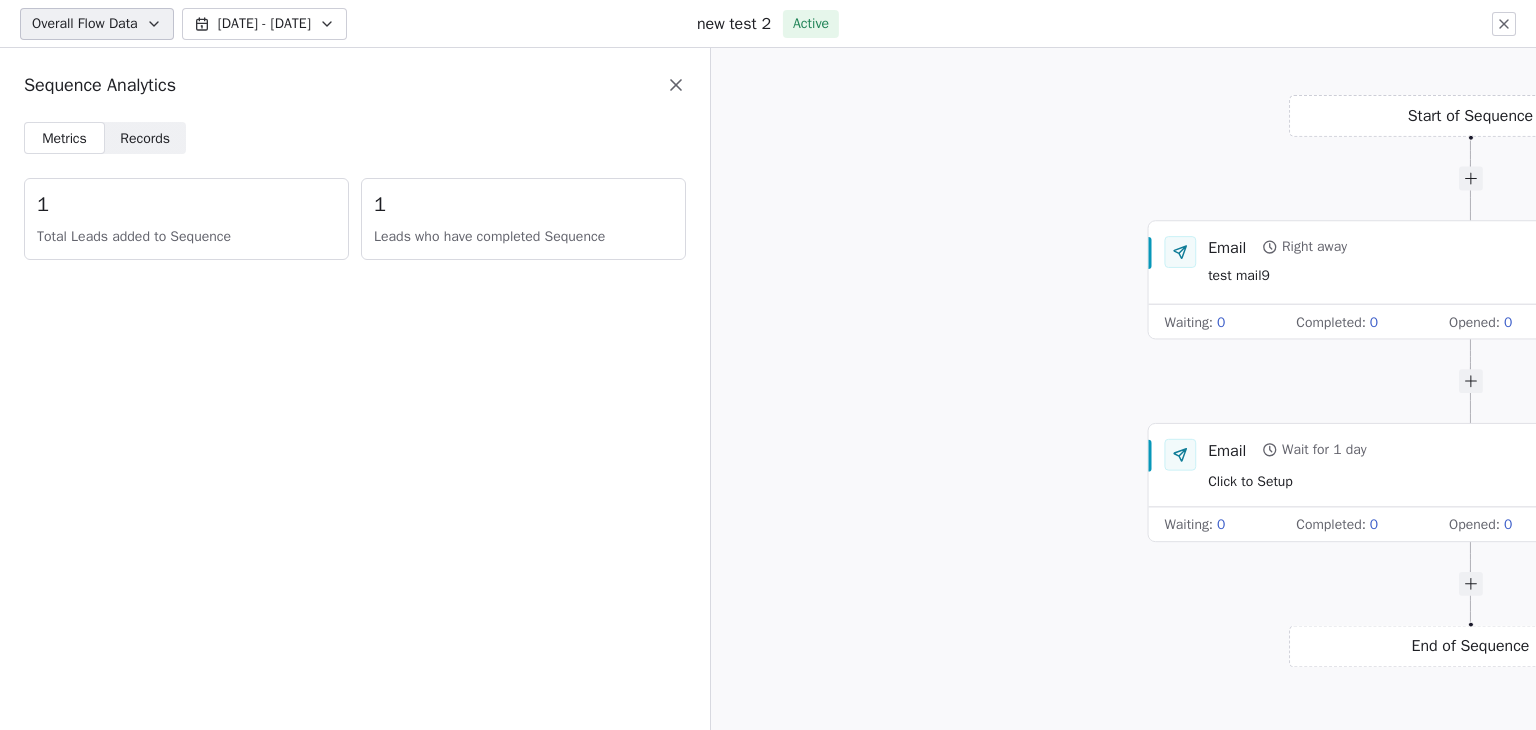 scroll, scrollTop: 0, scrollLeft: 0, axis: both 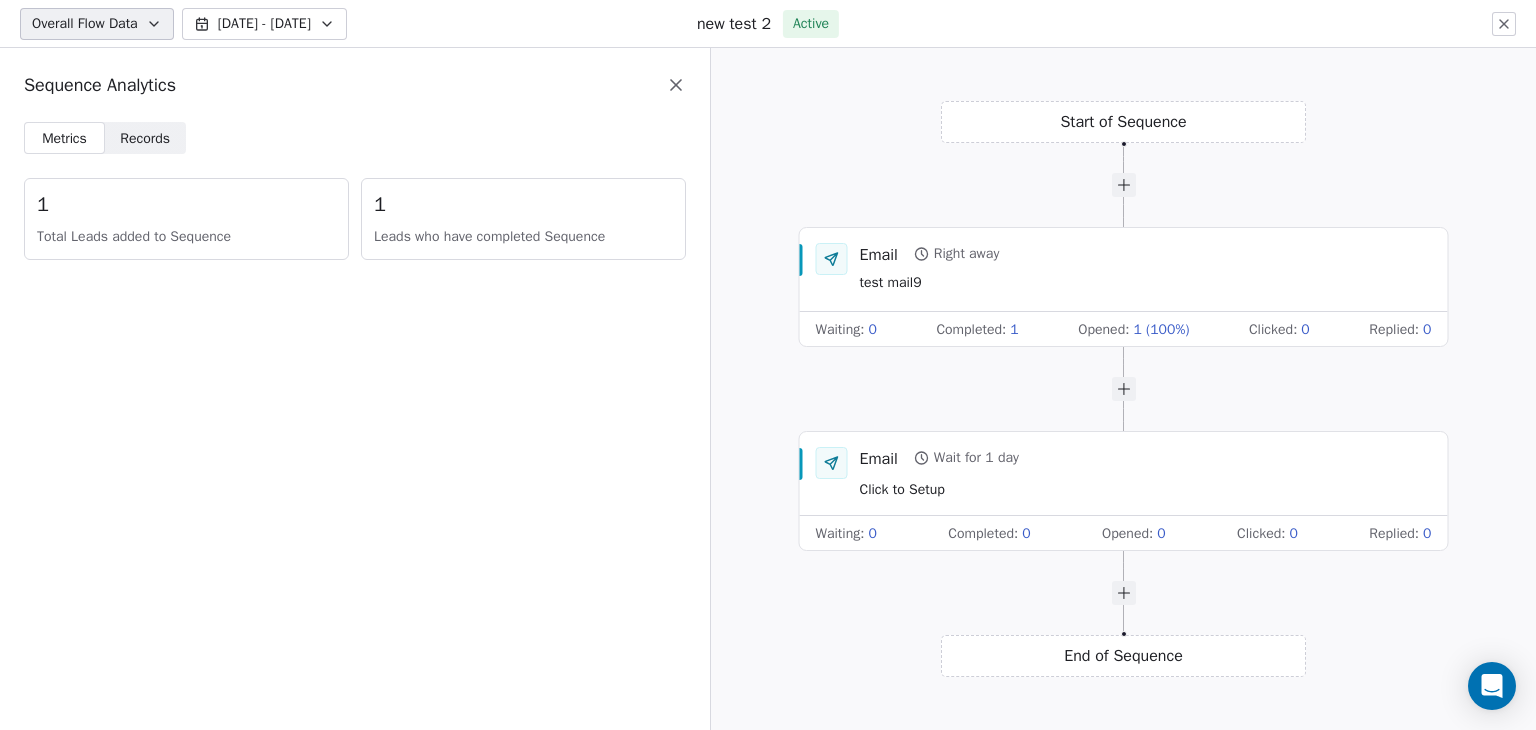 click 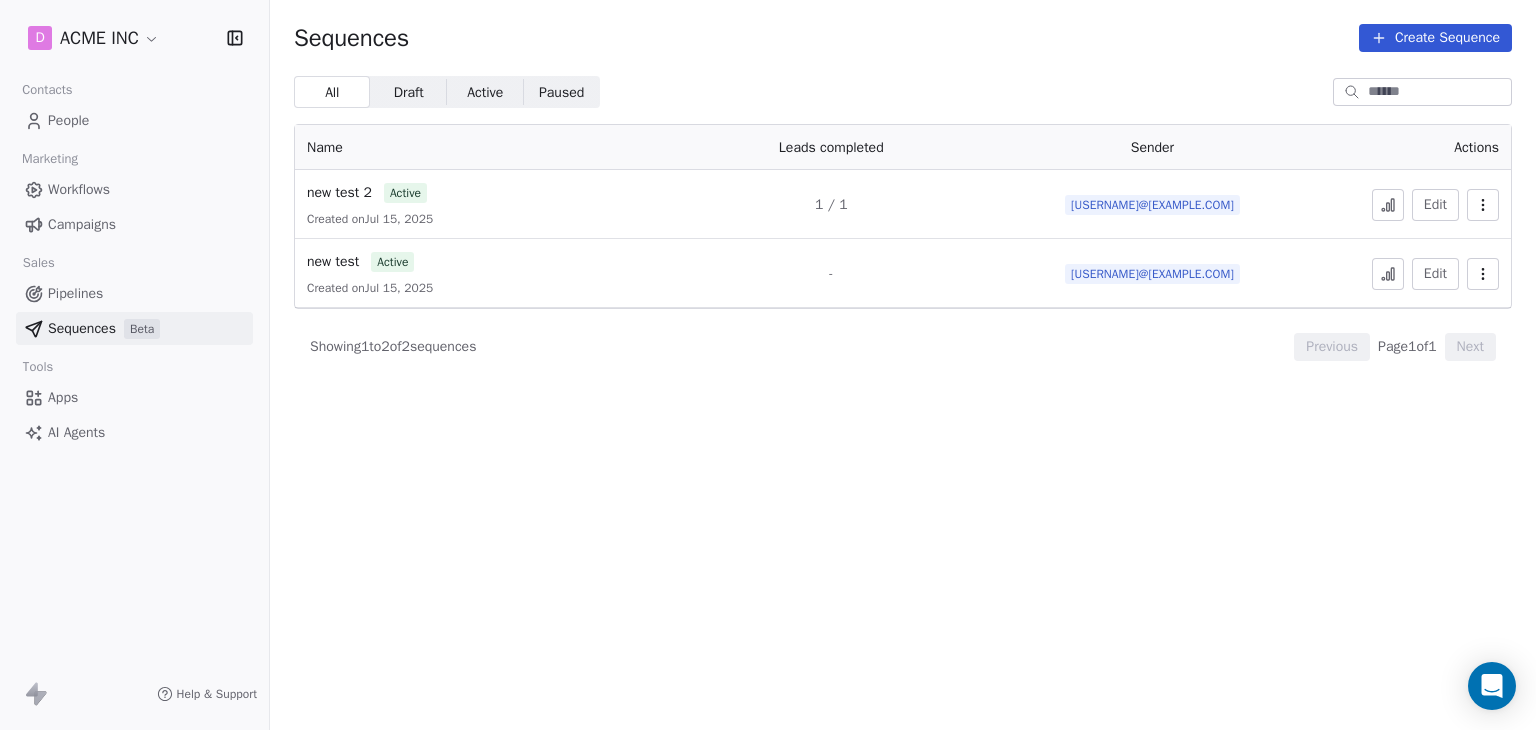click on "D ACME INC Contacts People Marketing Workflows Campaigns Sales Pipelines Sequences Beta Tools Apps AI Agents Help & Support Sequences Create Sequence All All Draft Draft Active Active Paused Paused Name Leads completed Sender Actions new test 2 active Created on Jul 15, 2025 1 / 1 [USERNAME]@[EXAMPLE.COM] Edit new test active Created on Jul 15, 2025 - [USERNAME]@[EXAMPLE.COM] Edit Showing 1 to 2 of 2 sequences Previous Page 1 of 1 Next" at bounding box center [768, 365] 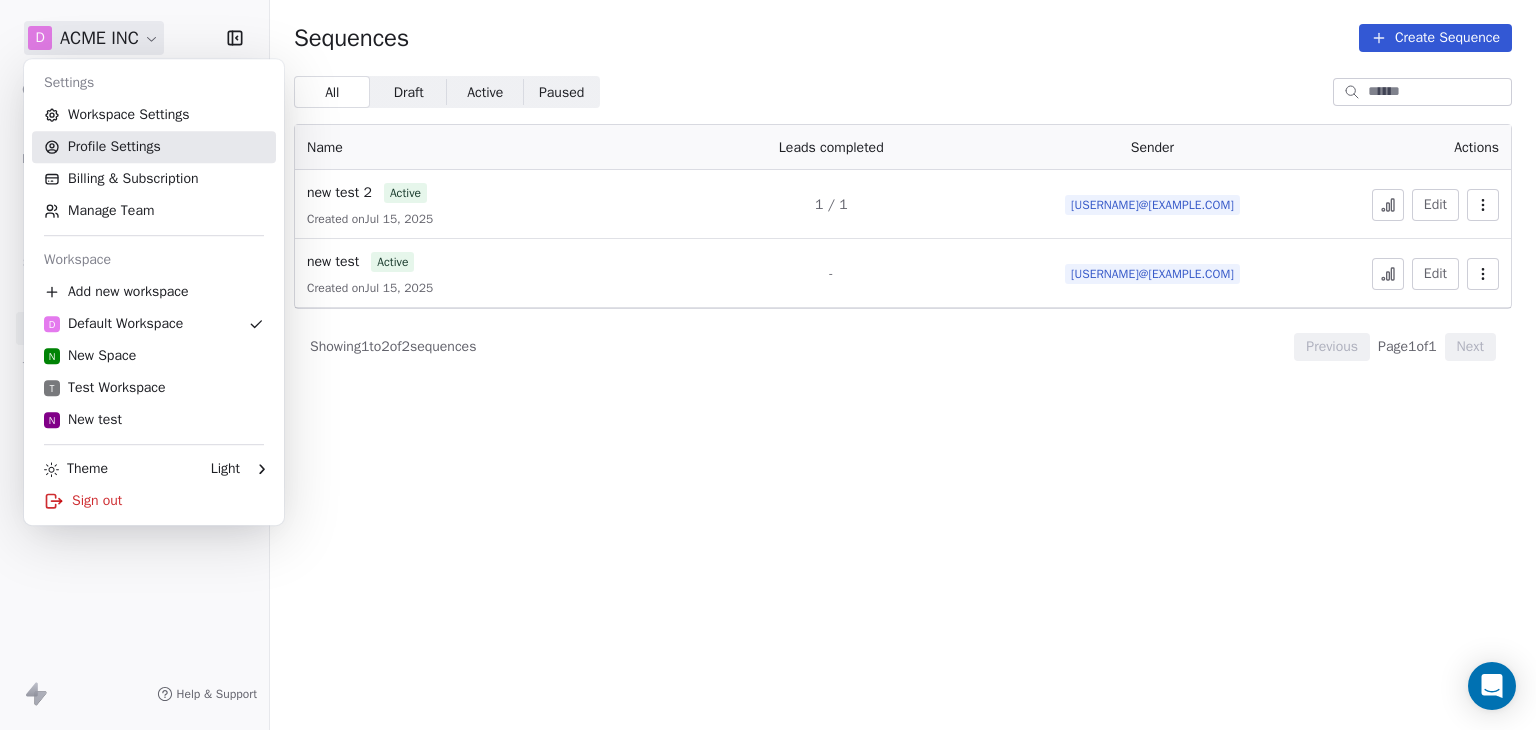 click on "Profile Settings" at bounding box center [154, 147] 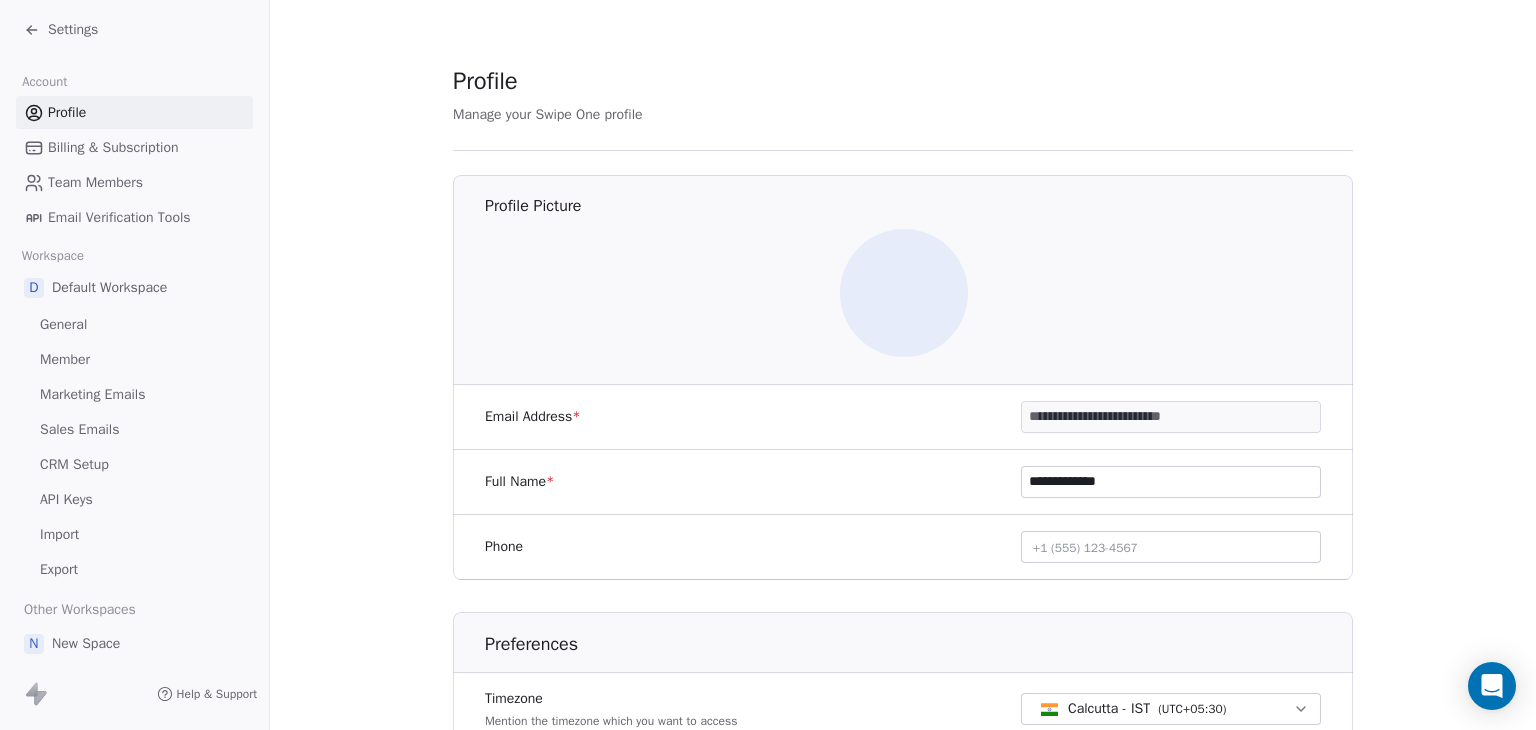 click on "Team Members" at bounding box center (95, 182) 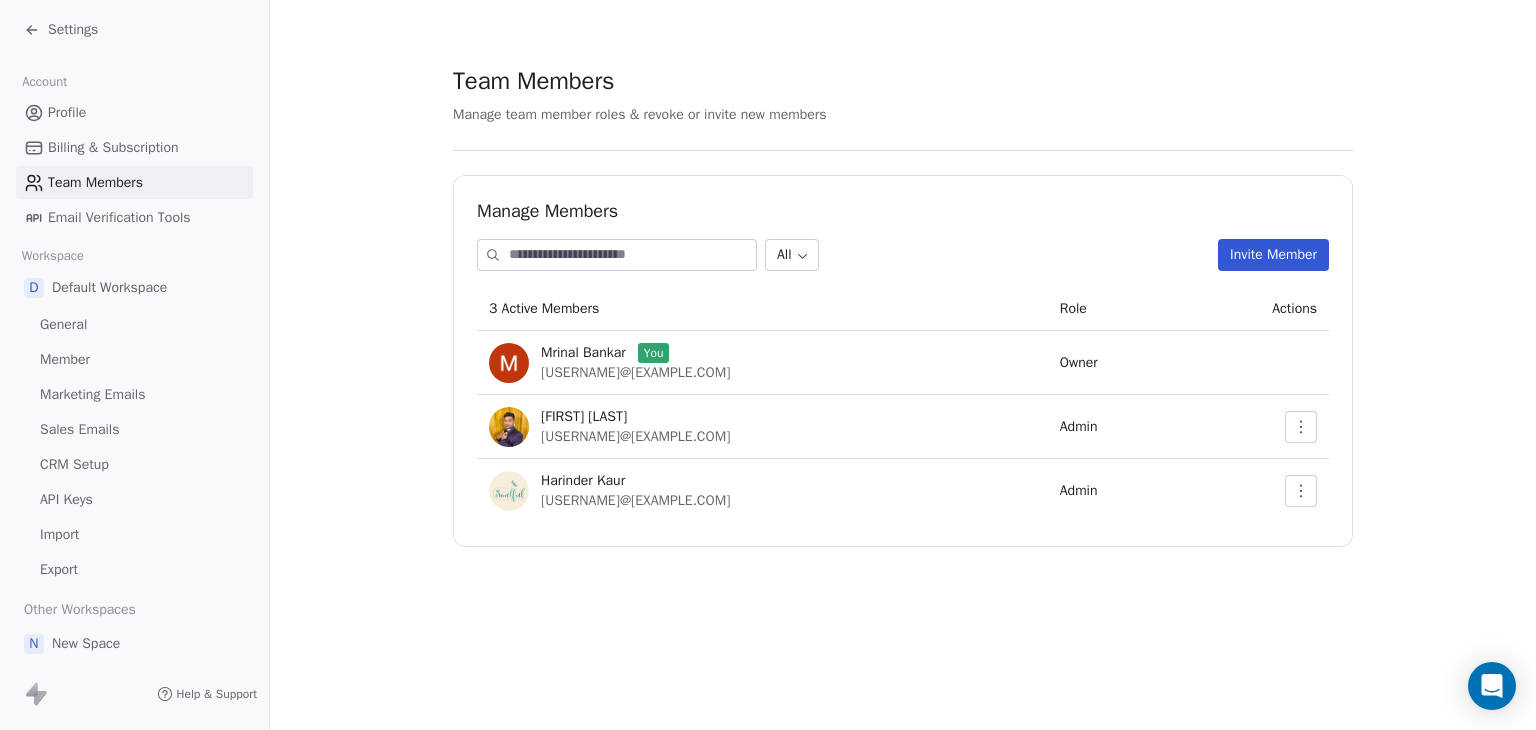click at bounding box center (1255, 427) 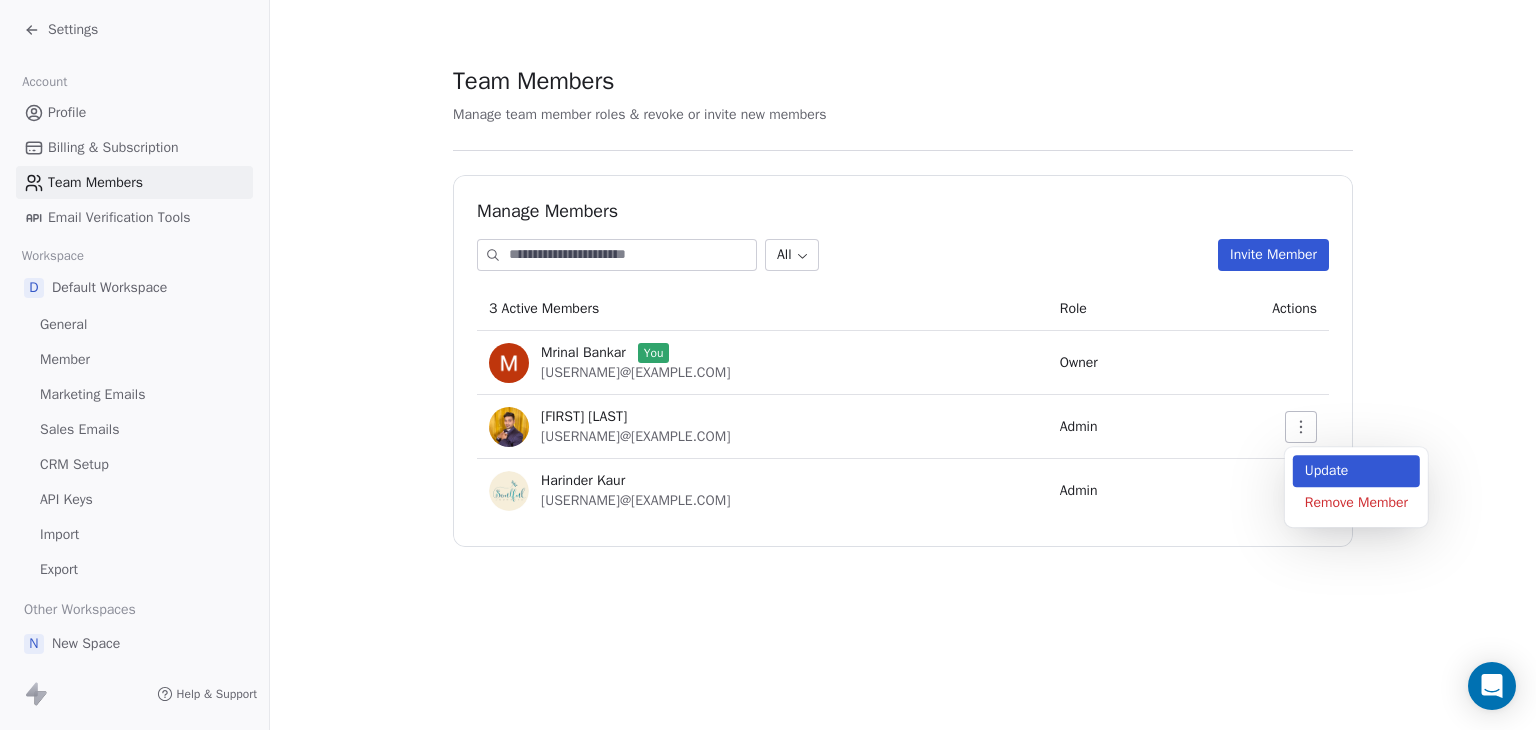 click on "Update" at bounding box center [1356, 471] 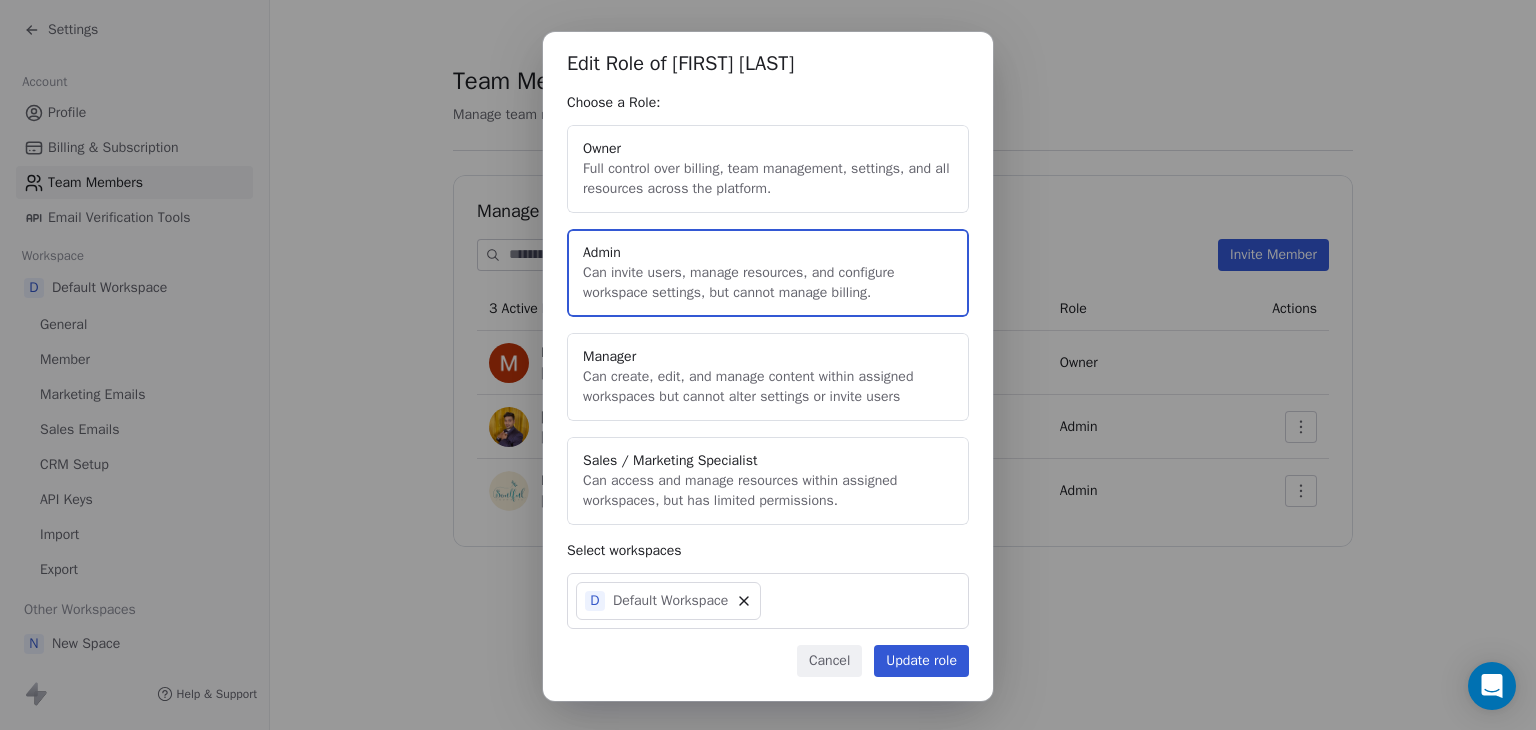 click on "Edit Role of   siddarth sai Choose a Role: Owner Full control over billing, team management, settings, and all resources across the platform. Admin Can invite users, manage resources, and configure workspace settings, but cannot manage billing. Manager Can create, edit, and manage content within assigned workspaces but cannot alter settings or invite users Sales / Marketing Specialist Can access and manage resources within assigned workspaces, but has limited permissions. Select workspaces D Default Workspace   Cancel Update role" at bounding box center [768, 372] 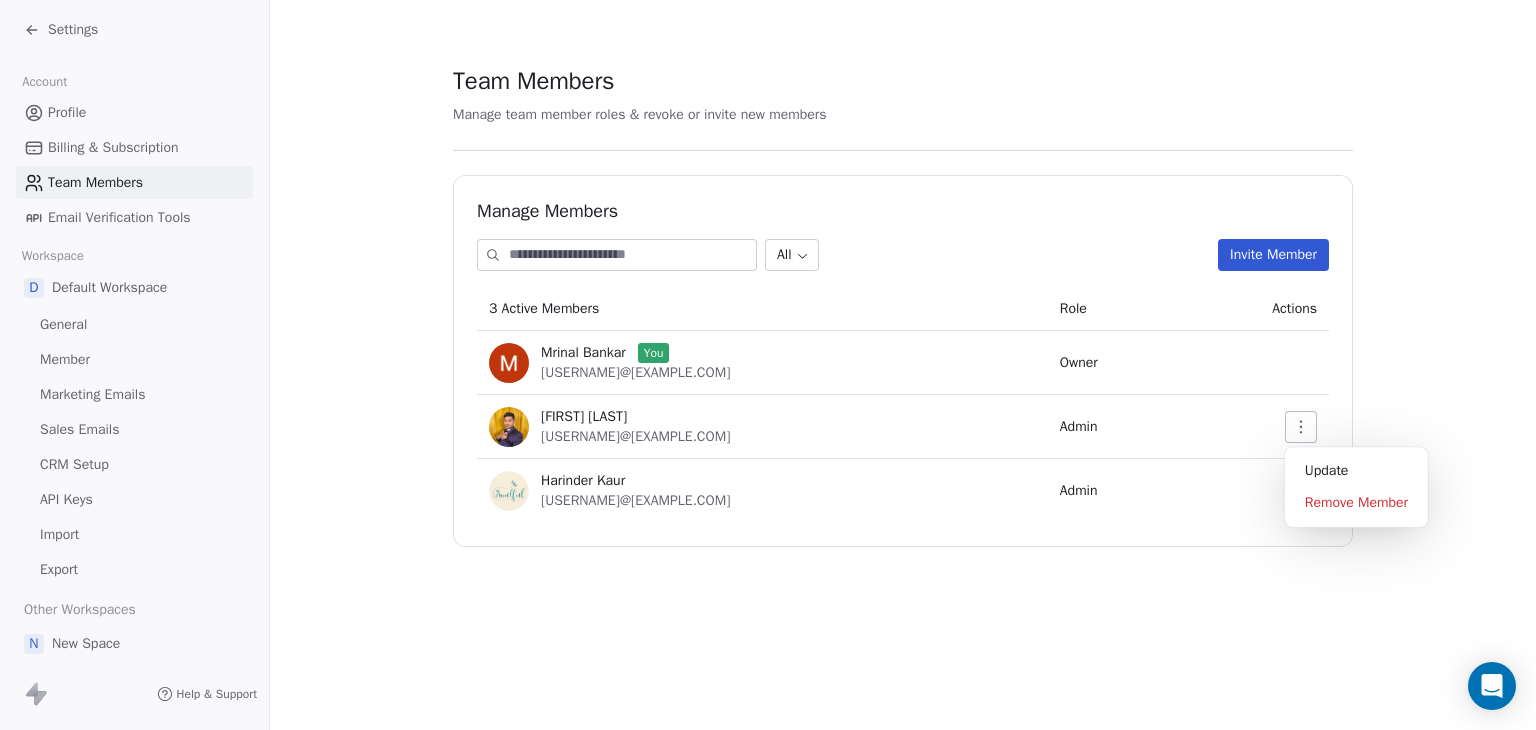 click 